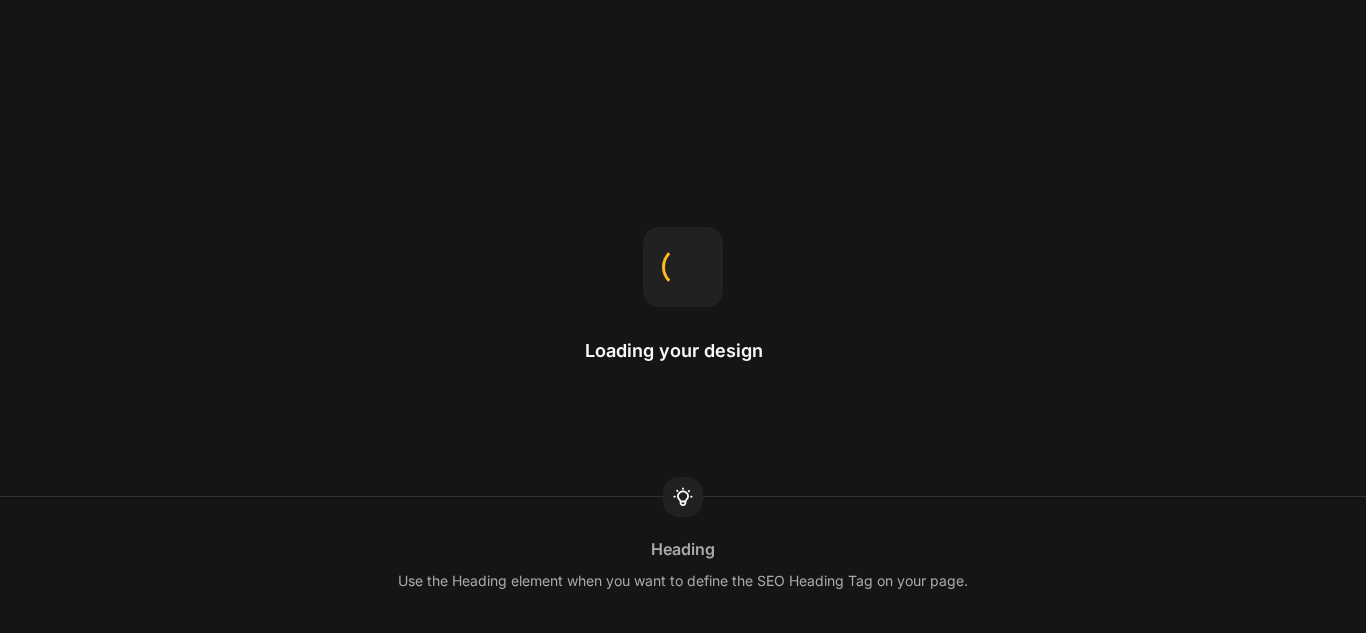 scroll, scrollTop: 0, scrollLeft: 0, axis: both 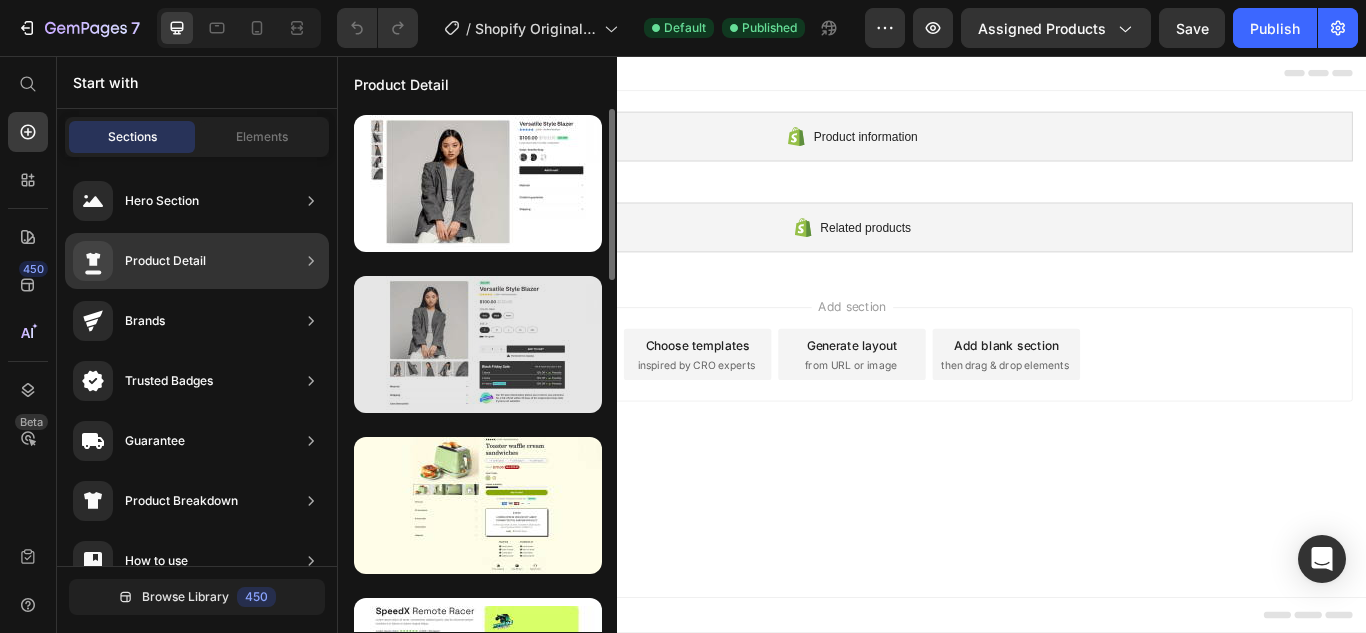 click at bounding box center [478, 344] 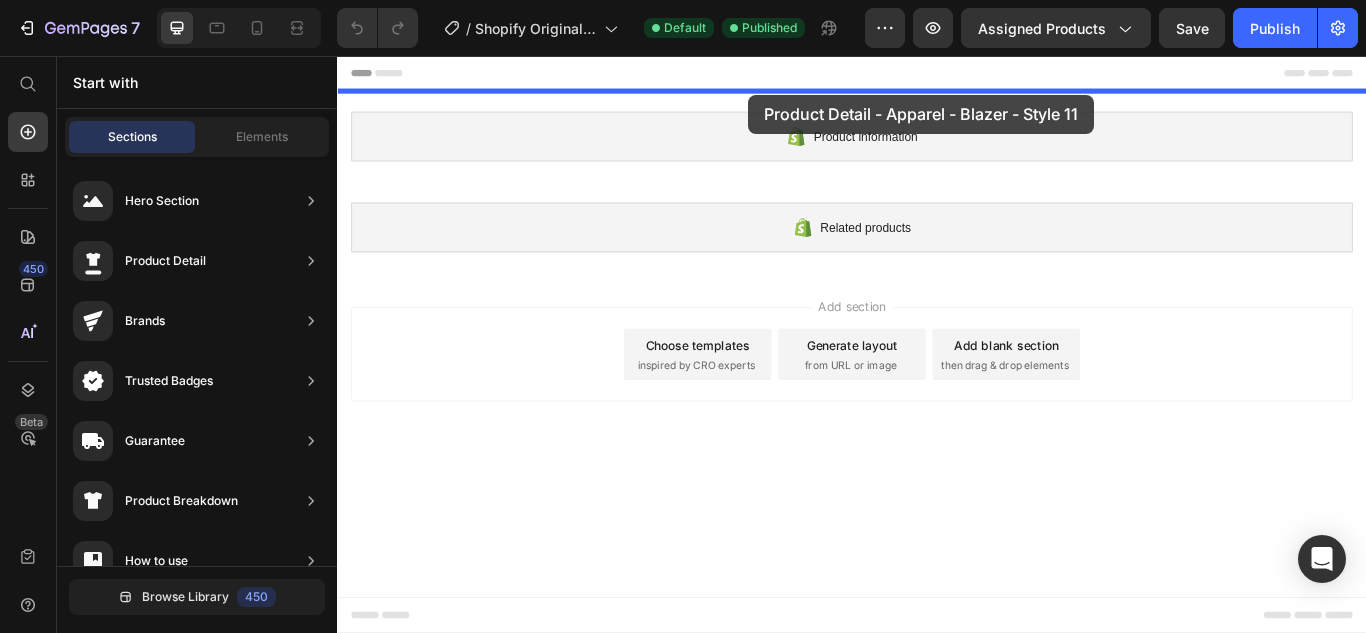 drag, startPoint x: 797, startPoint y: 409, endPoint x: 816, endPoint y: 101, distance: 308.58548 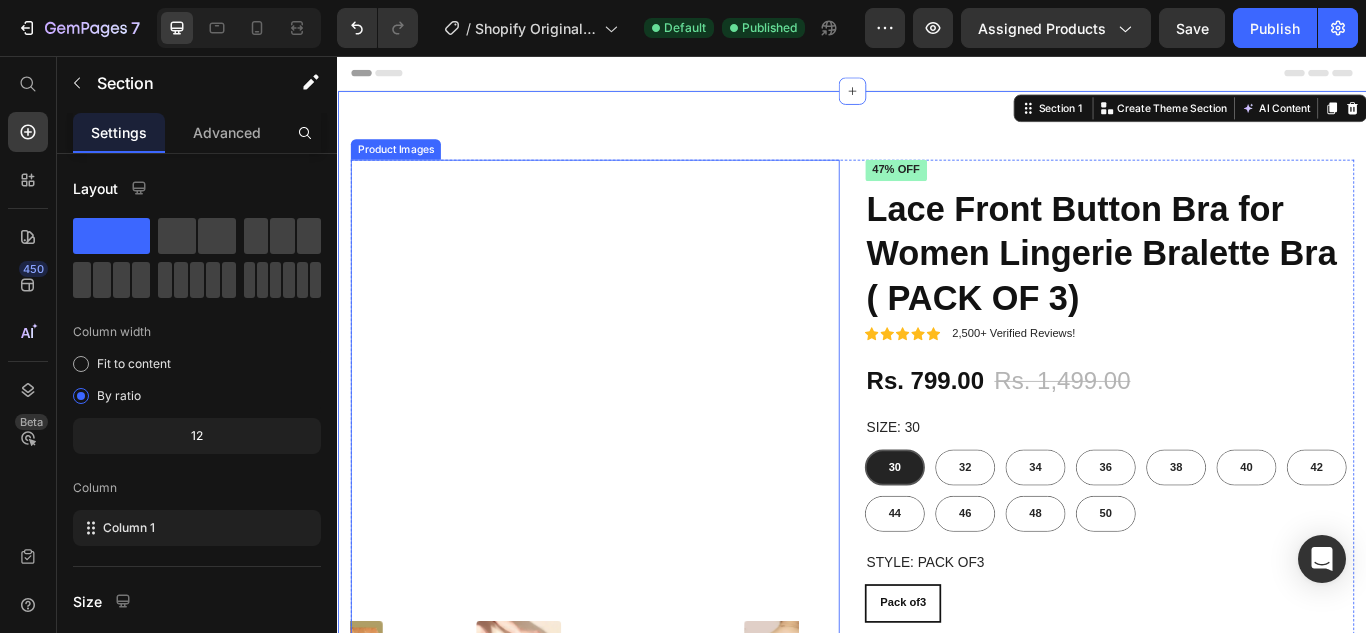 radio on "false" 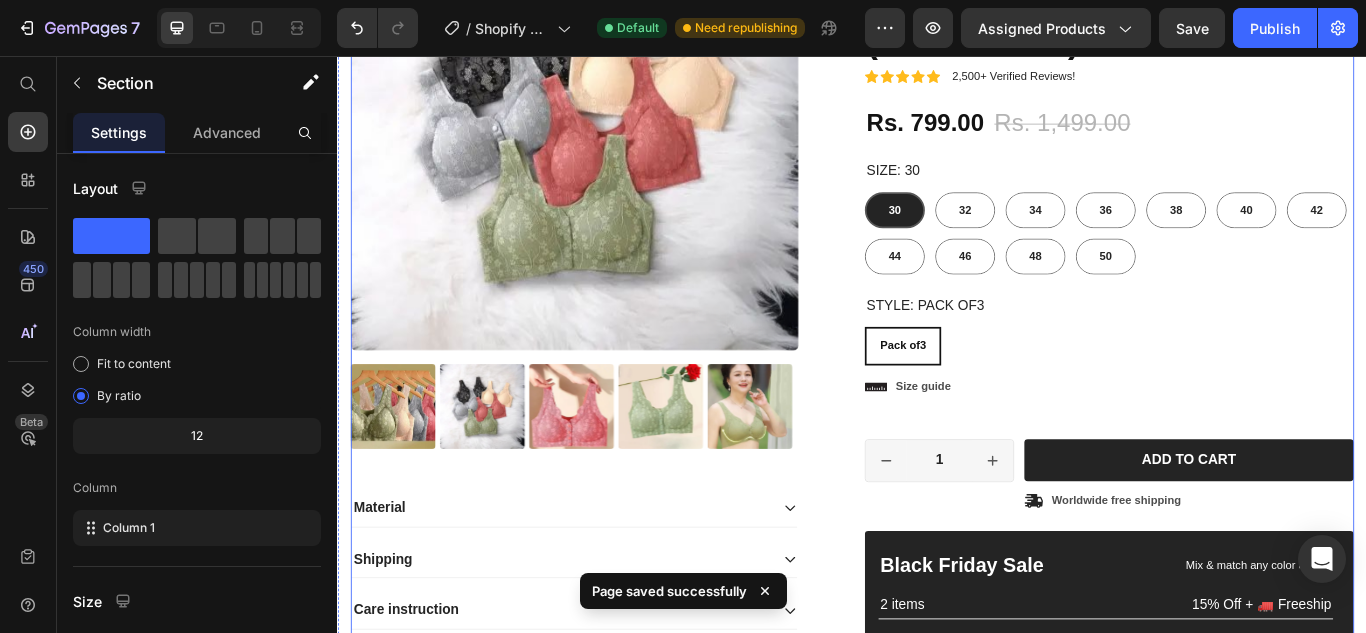 scroll, scrollTop: 0, scrollLeft: 0, axis: both 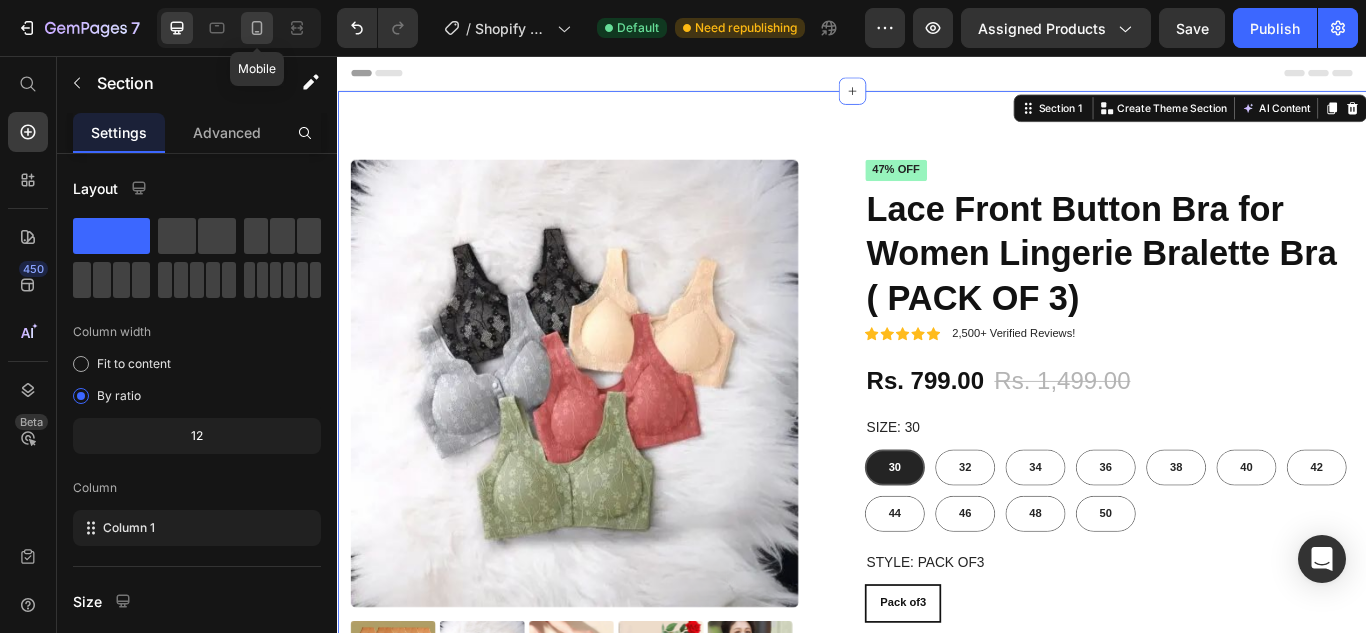 click 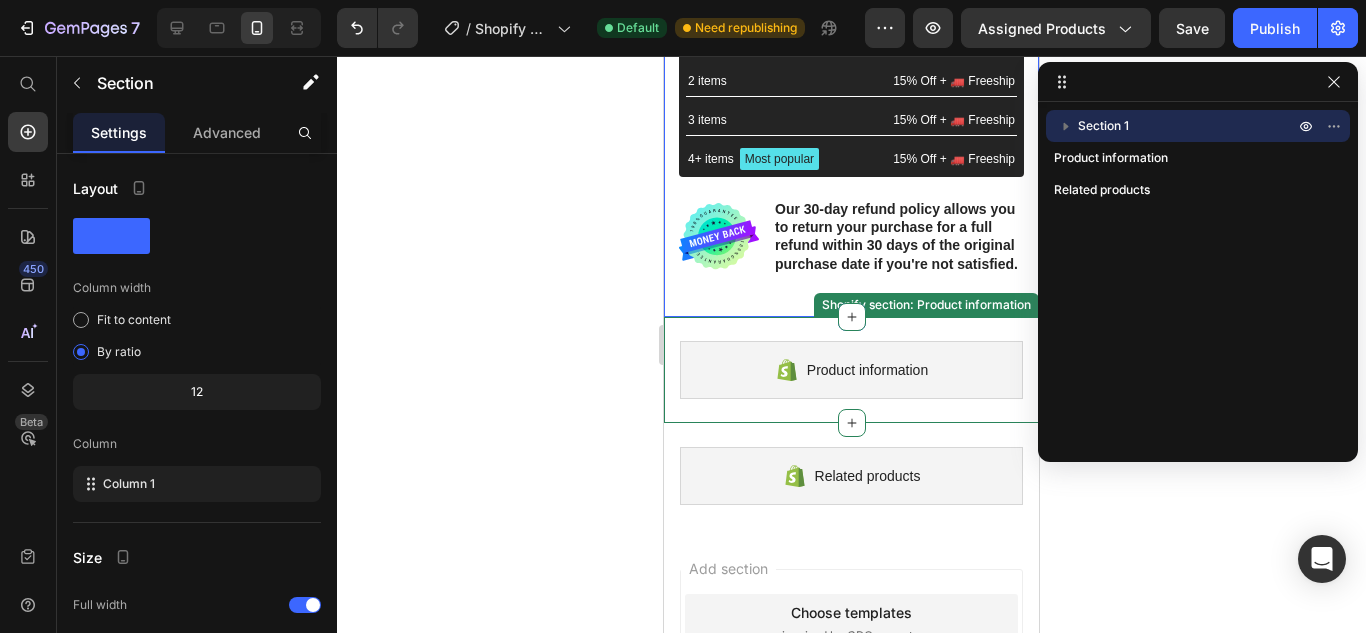 click on "Product information" at bounding box center [851, 370] 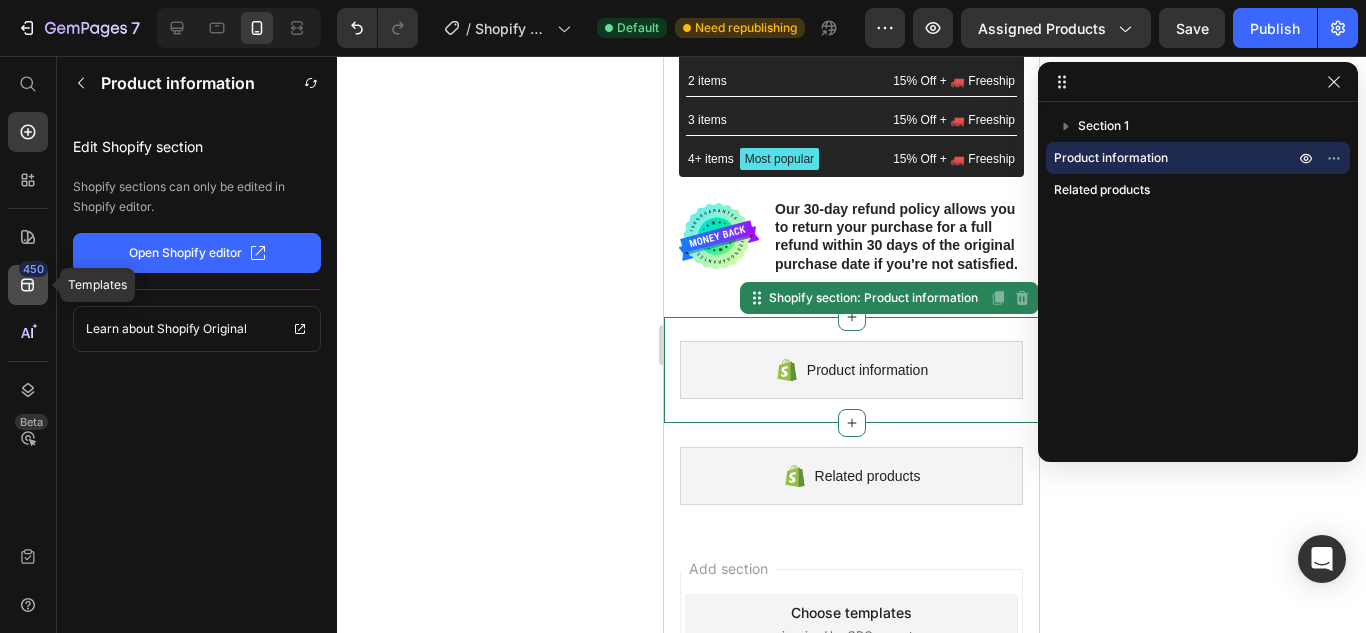 click 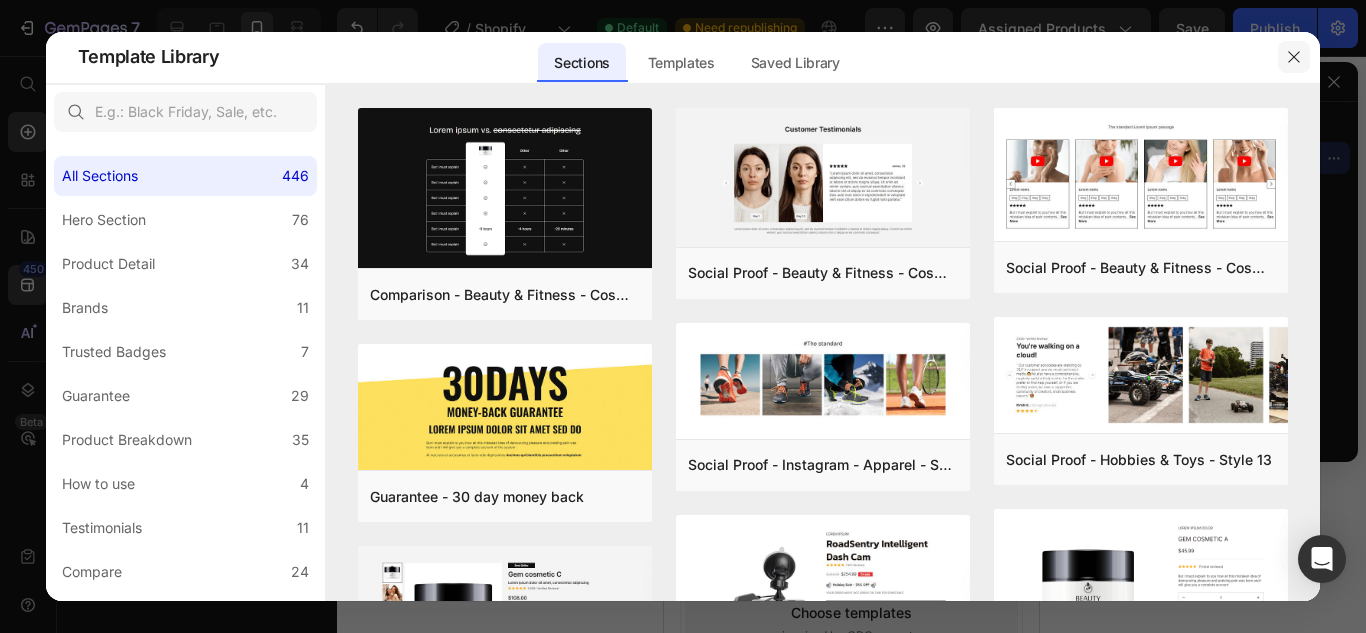 click at bounding box center (1294, 57) 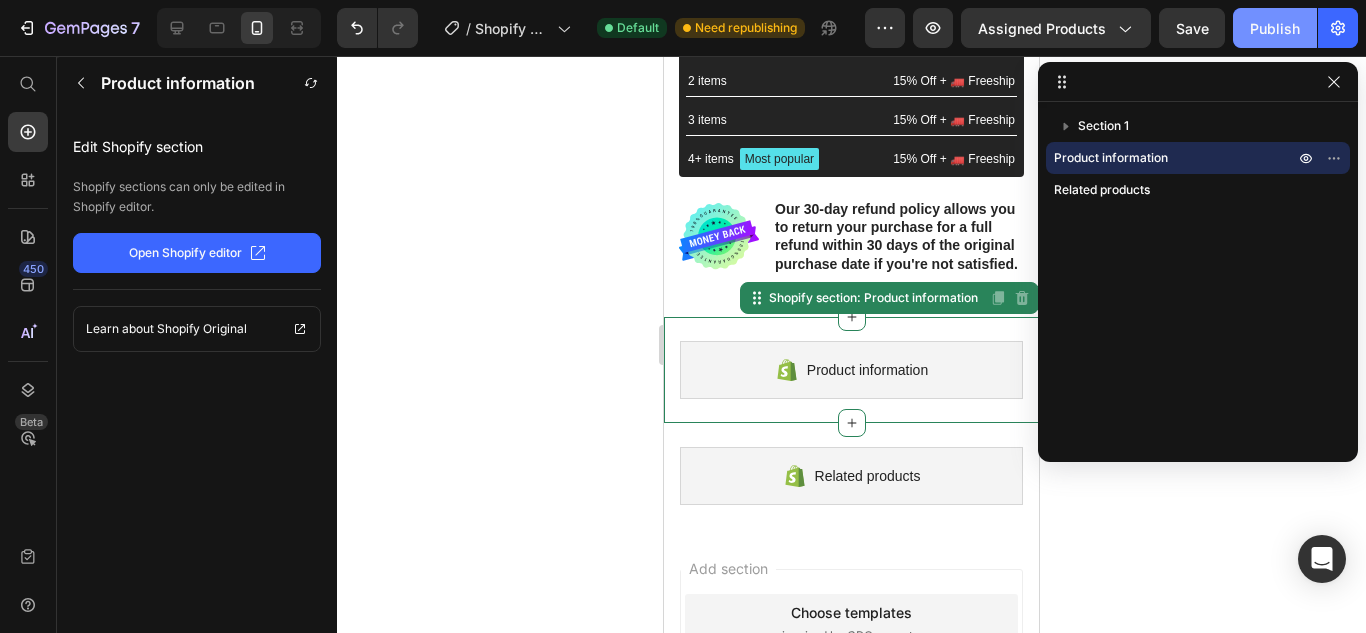 click on "Publish" at bounding box center (1275, 28) 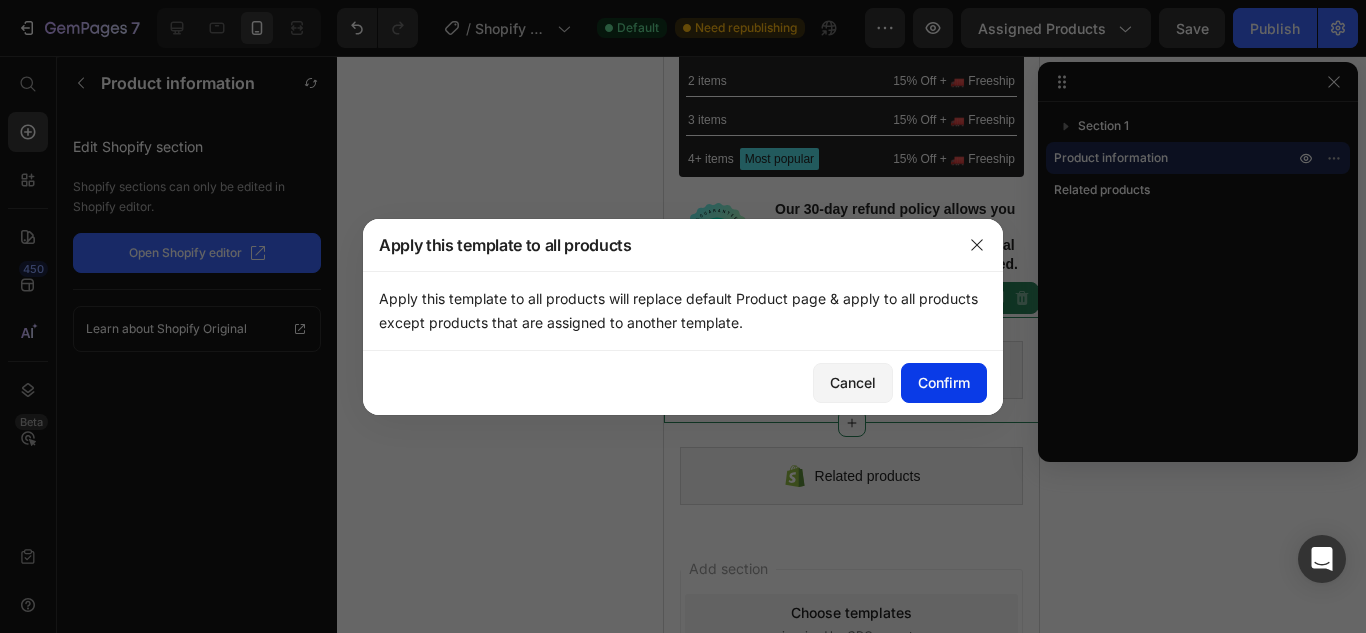 click on "Confirm" at bounding box center [944, 382] 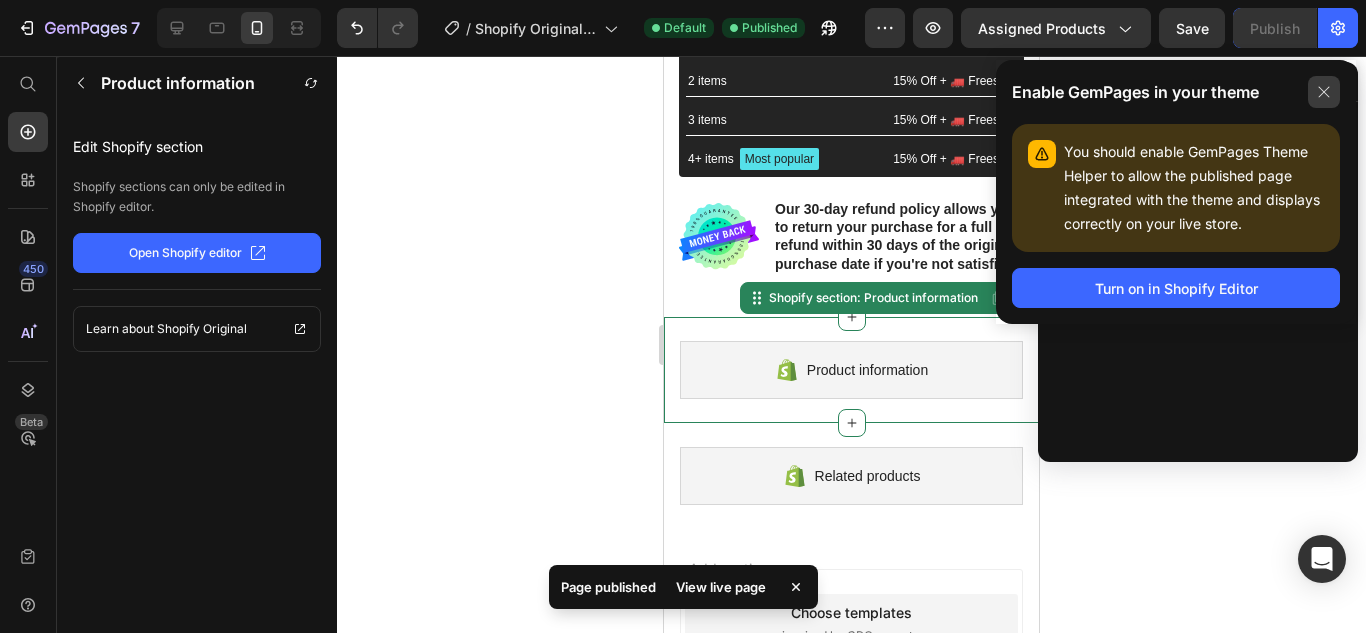 click 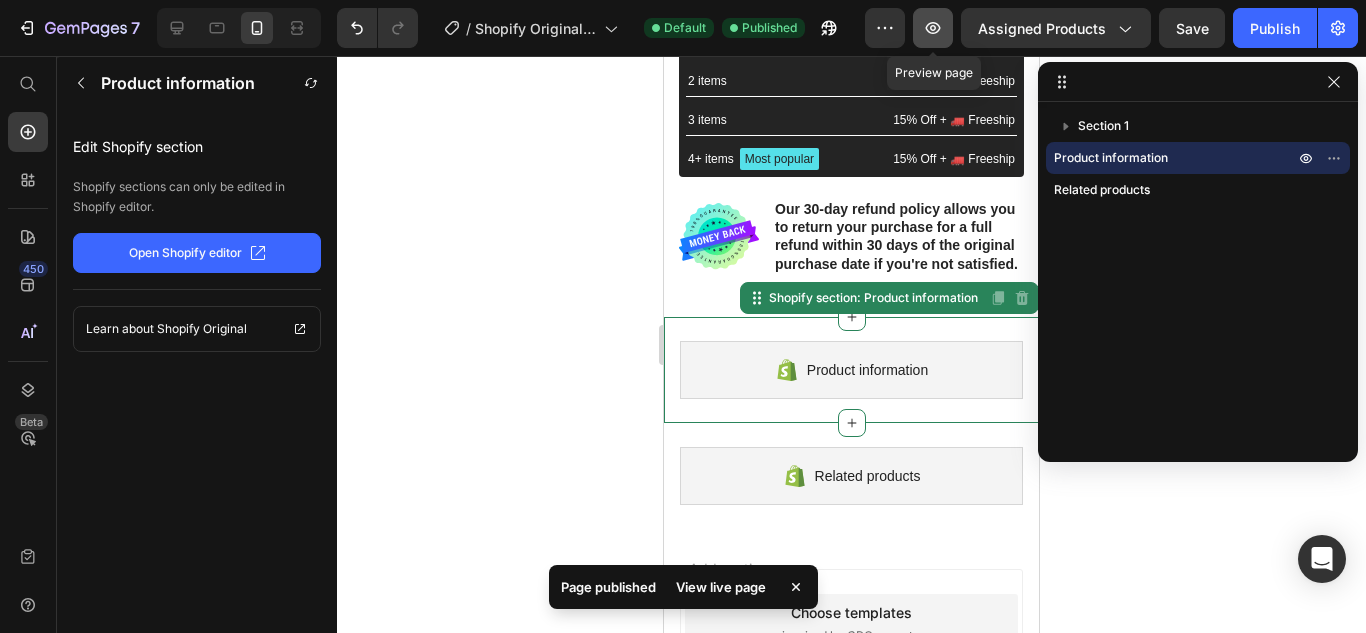 click 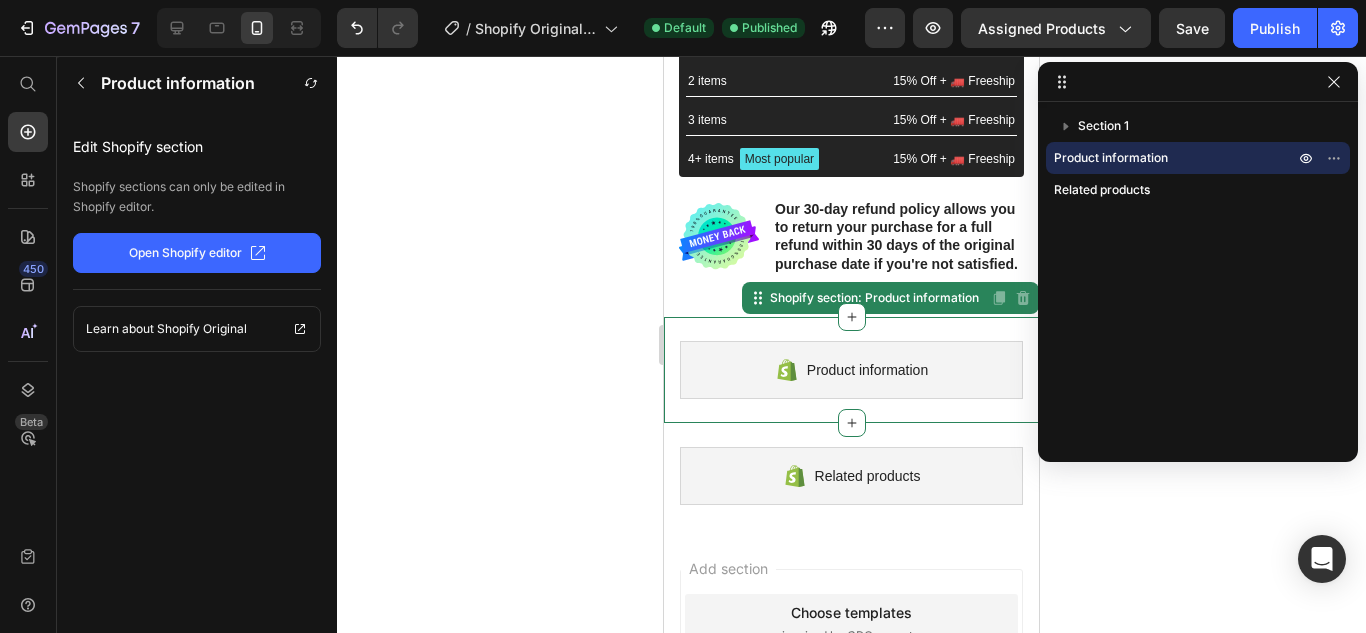 click on "Product information" at bounding box center (851, 370) 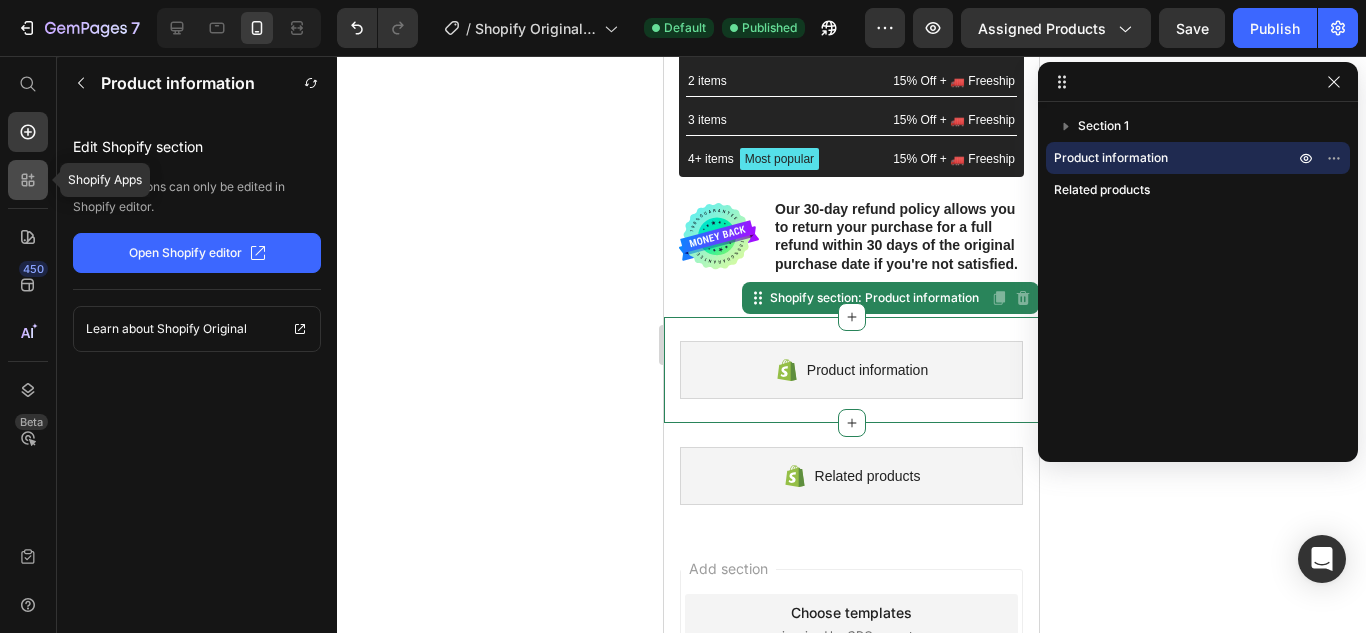 click 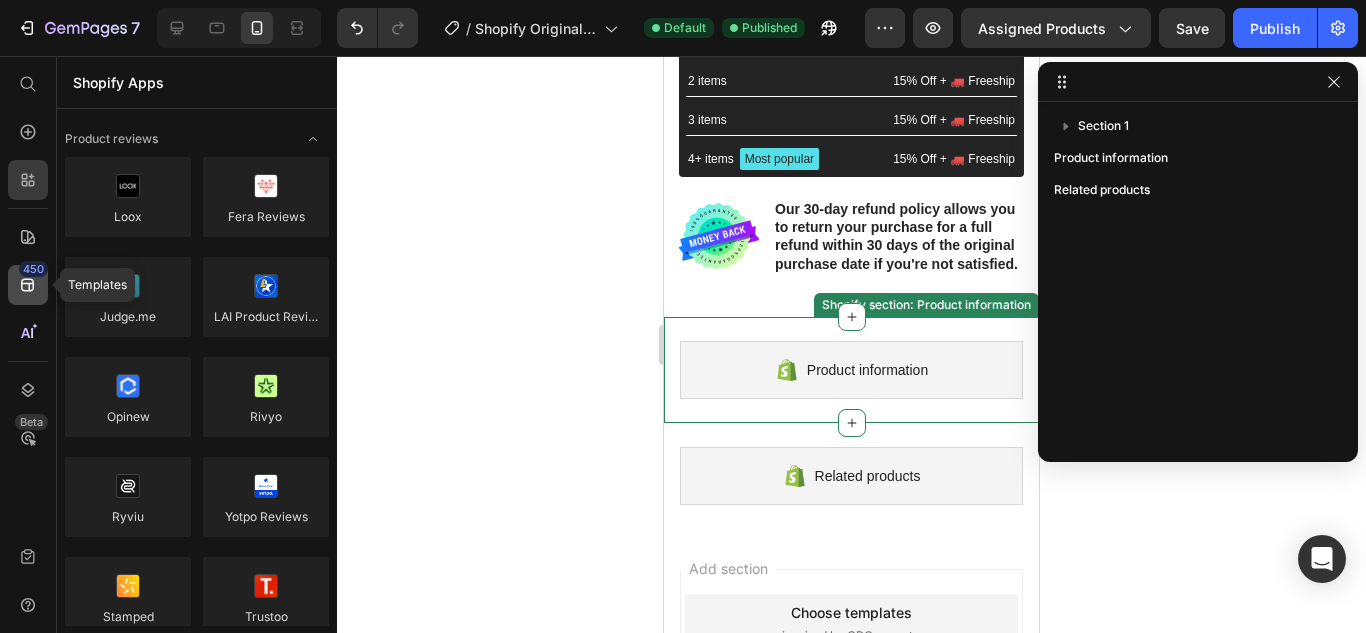 click 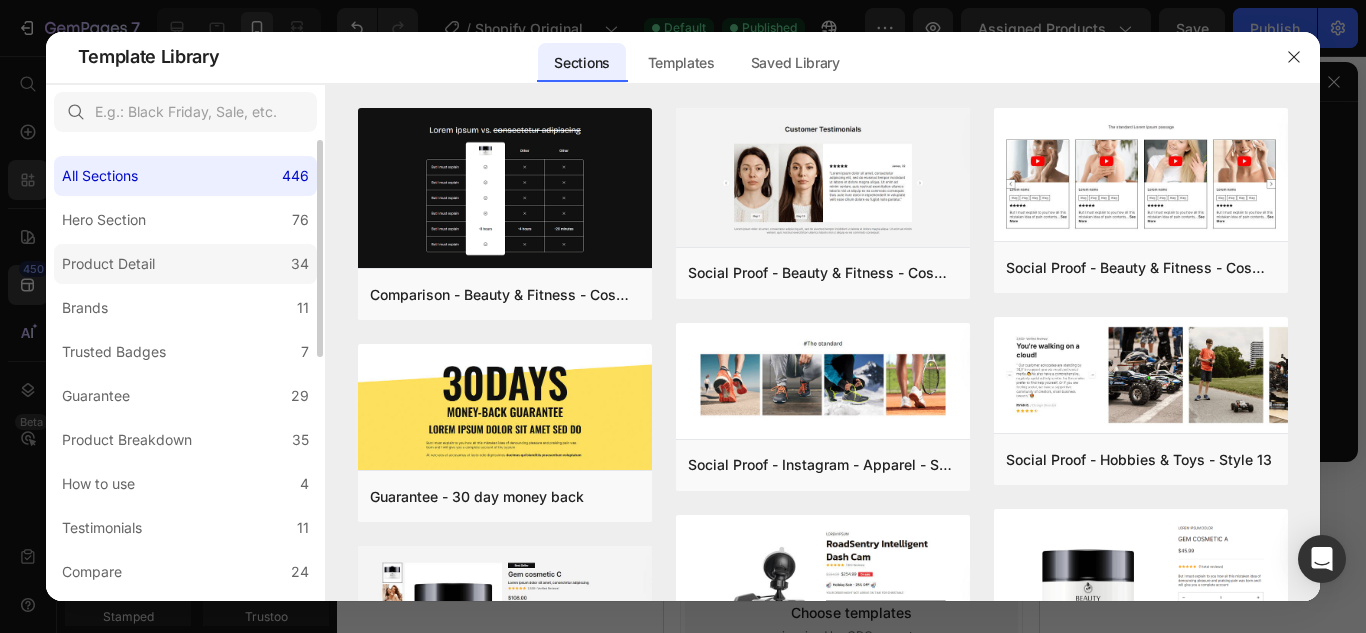 click on "Product Detail 34" 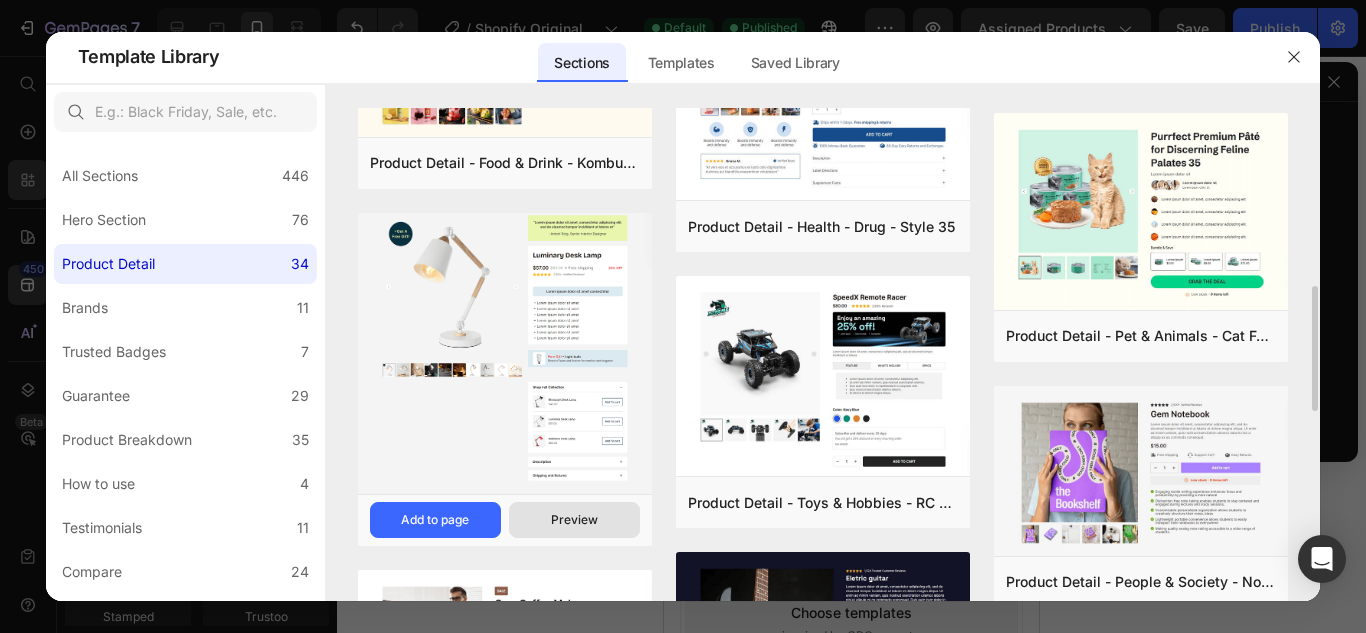 scroll, scrollTop: 900, scrollLeft: 0, axis: vertical 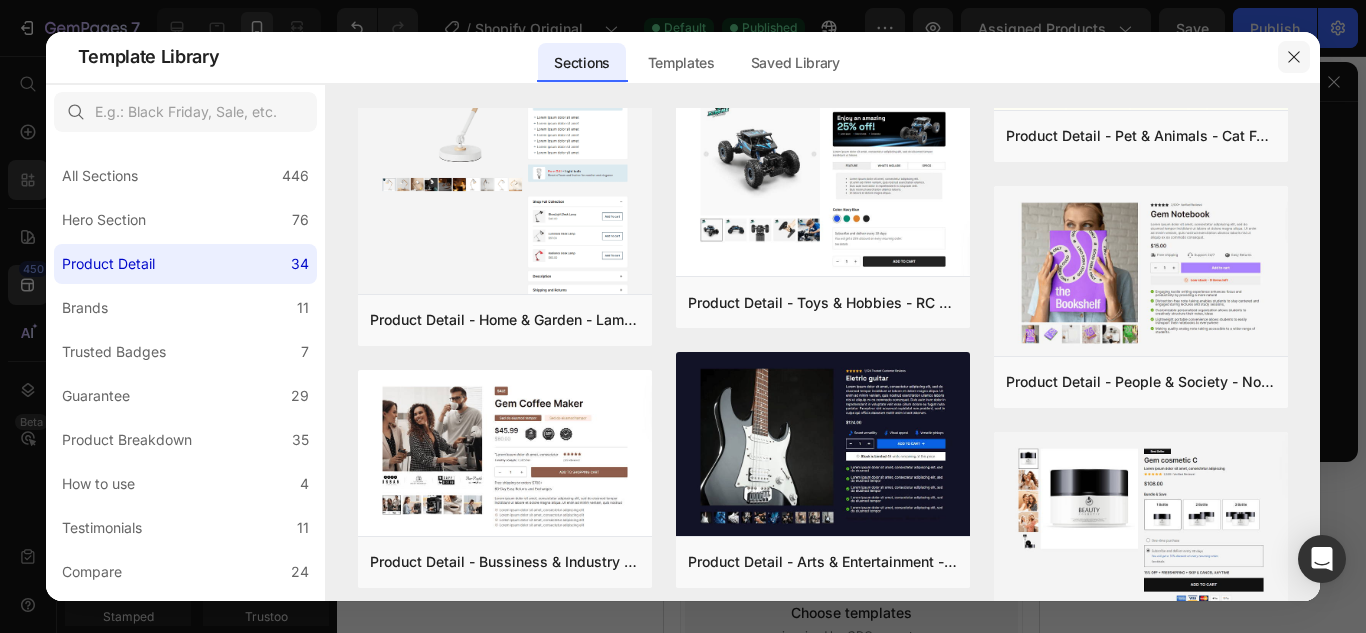 click 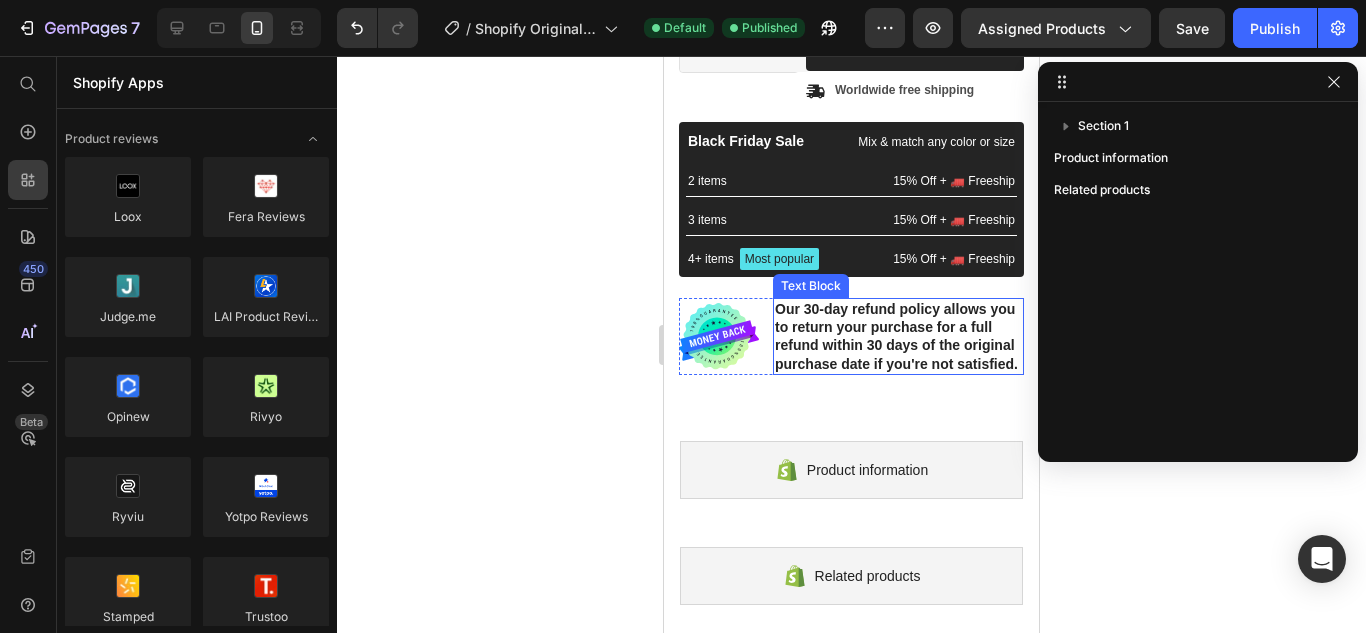 scroll, scrollTop: 800, scrollLeft: 0, axis: vertical 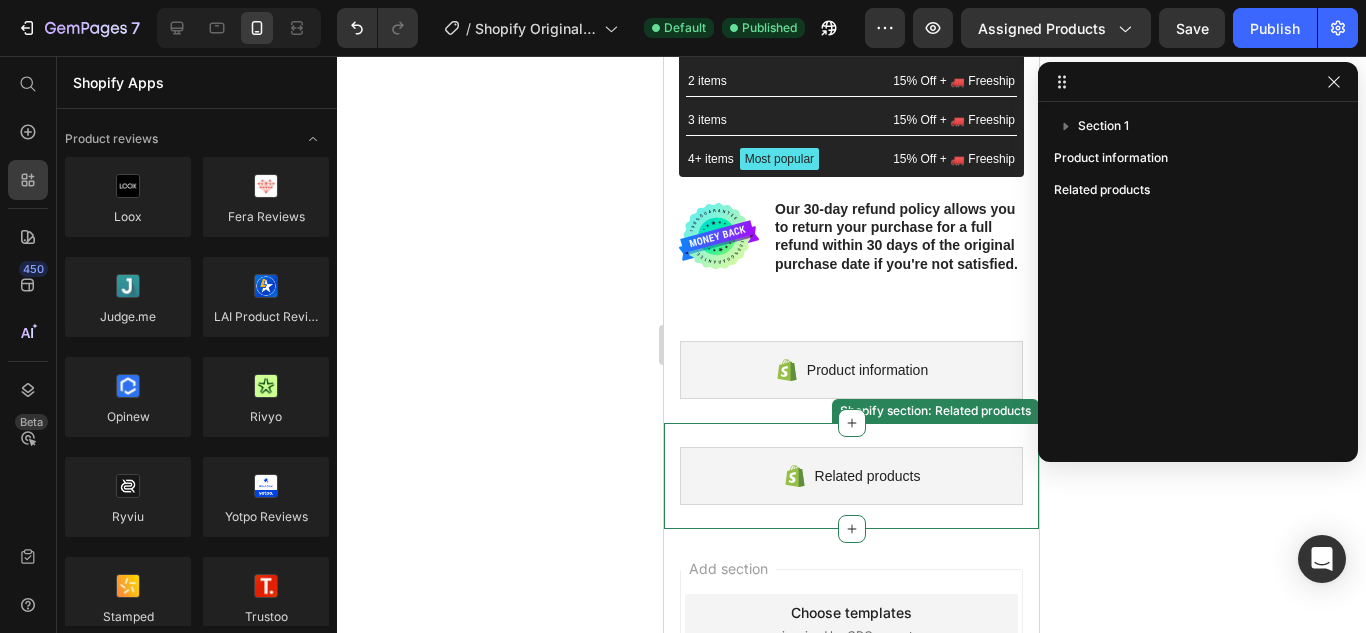 click on "Related products" at bounding box center (868, 476) 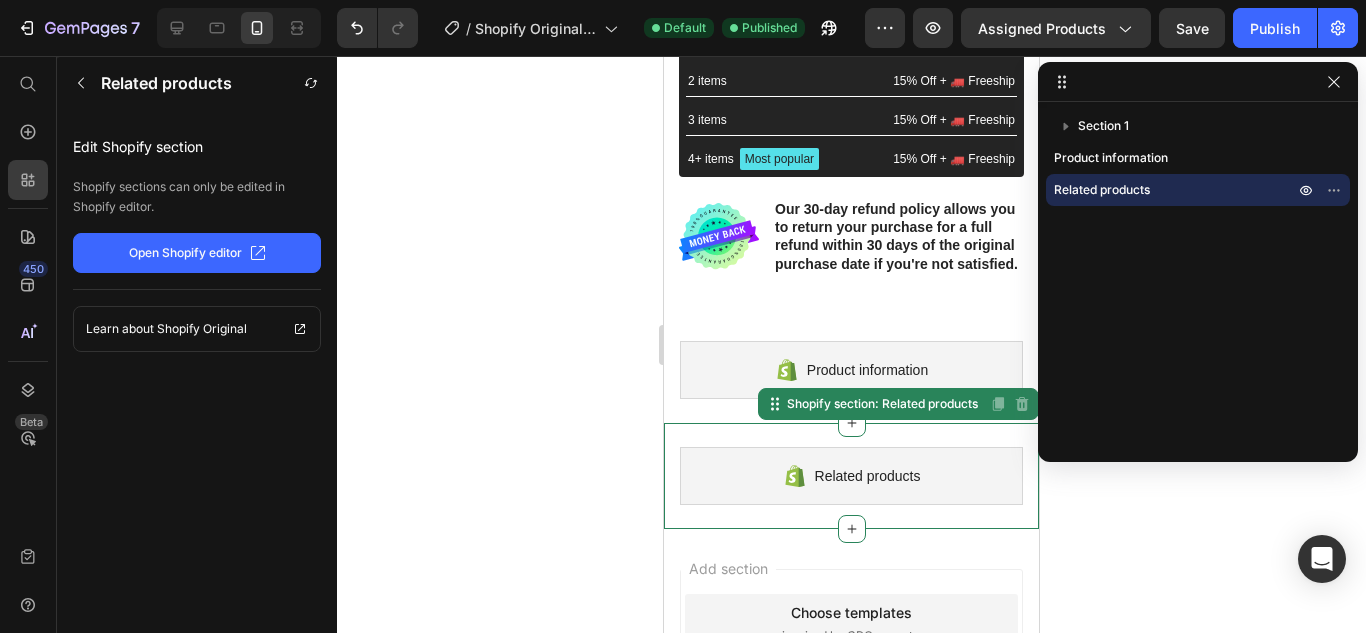 click on "Open Shopify editor" 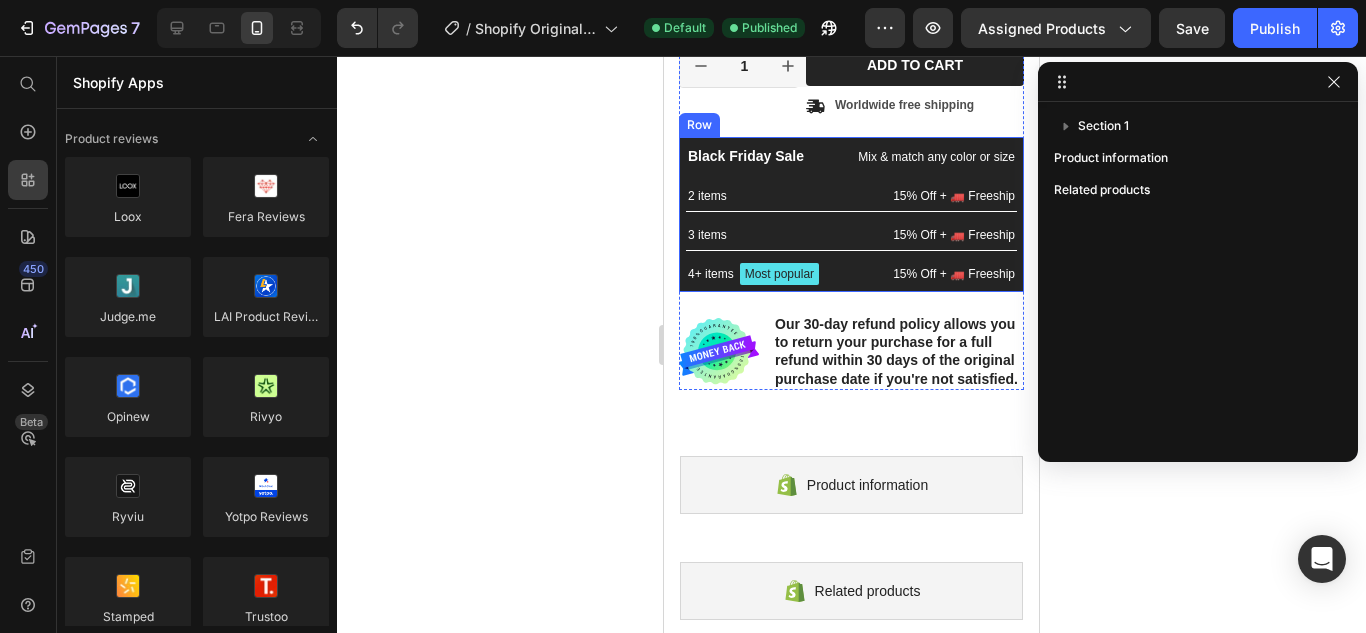 scroll, scrollTop: 690, scrollLeft: 0, axis: vertical 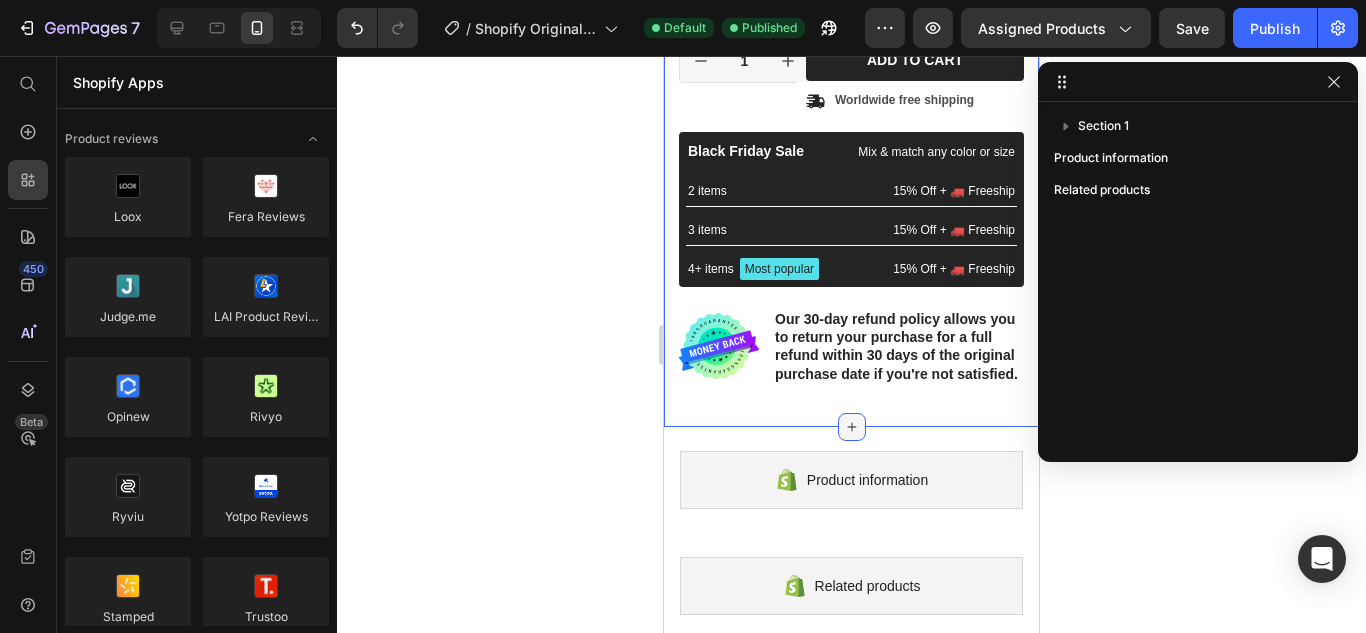 click 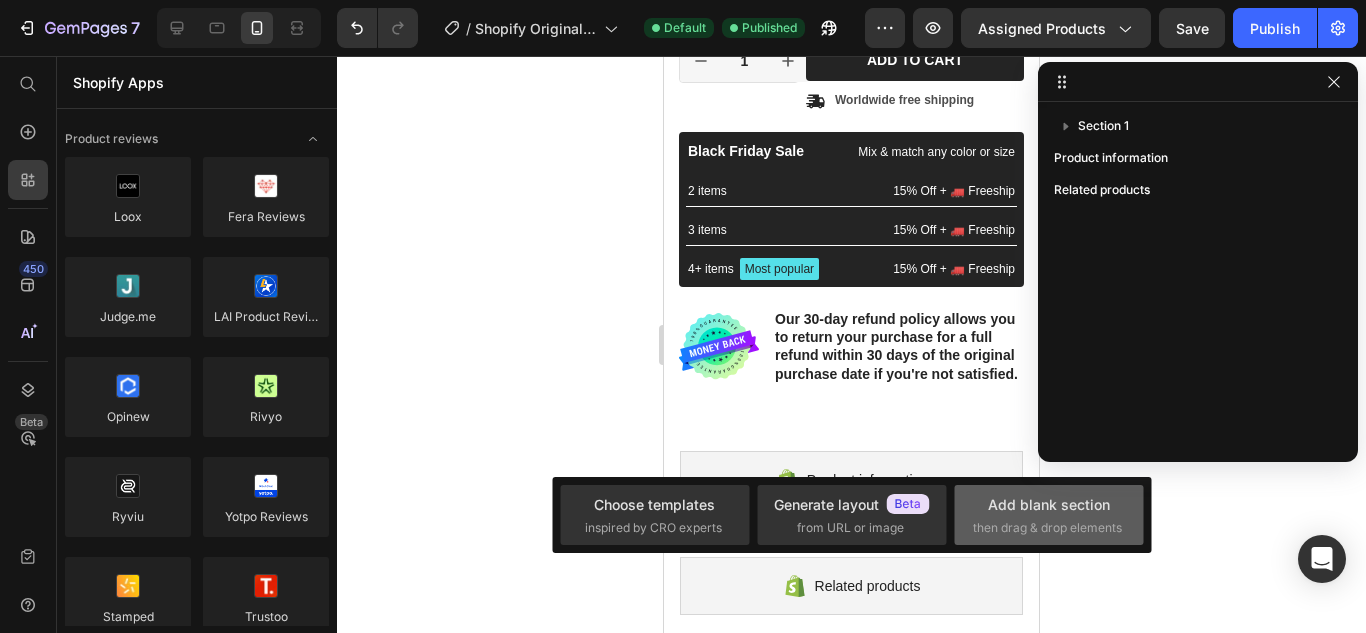 click on "Add blank section" at bounding box center (1049, 504) 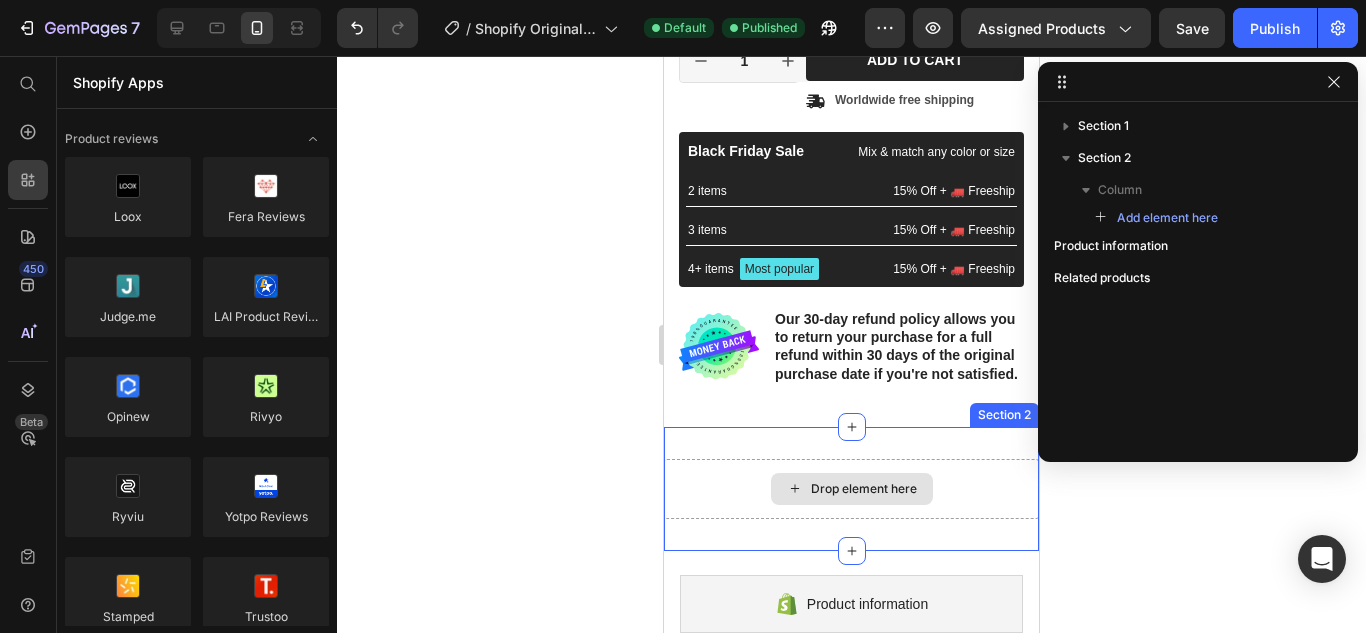 click on "Drop element here" at bounding box center [864, 489] 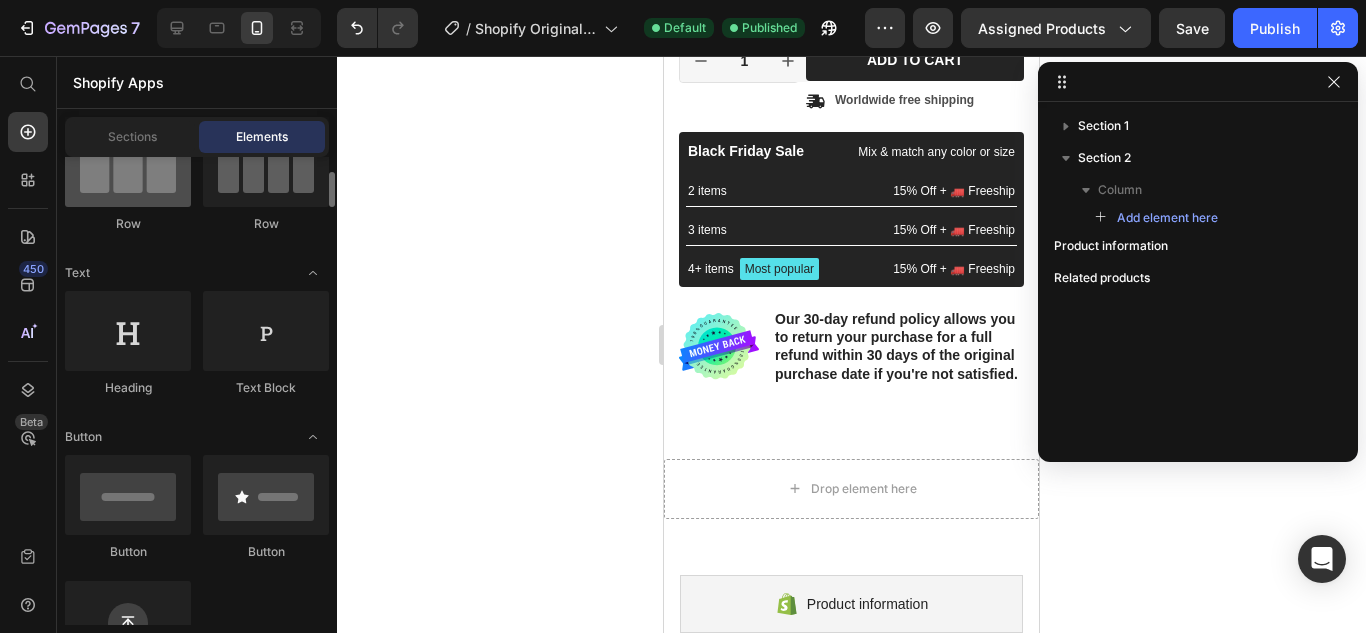 scroll, scrollTop: 0, scrollLeft: 0, axis: both 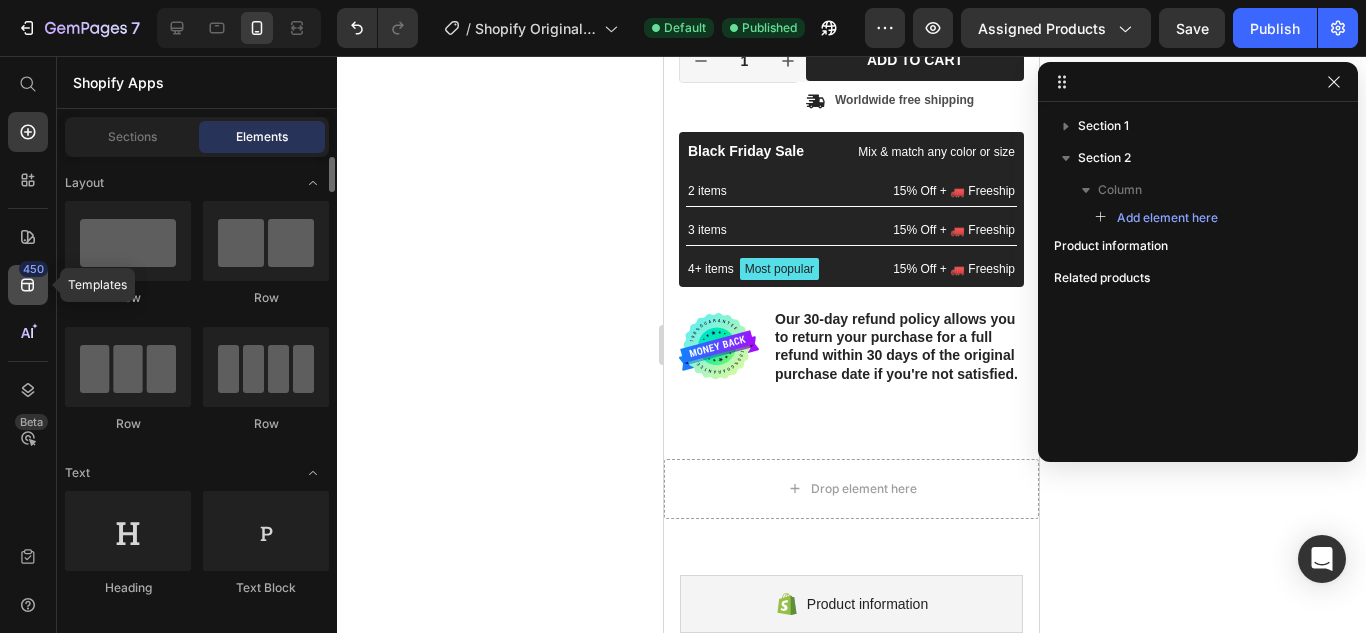 click on "450" 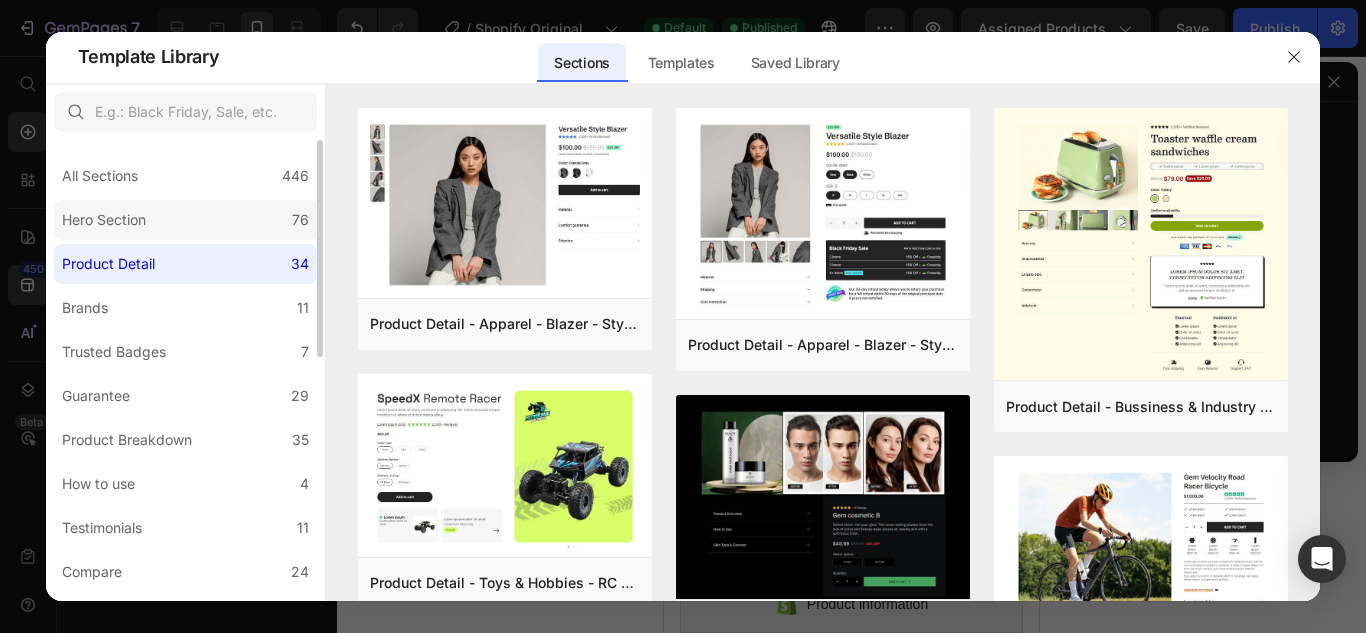 click on "Hero Section" at bounding box center [104, 220] 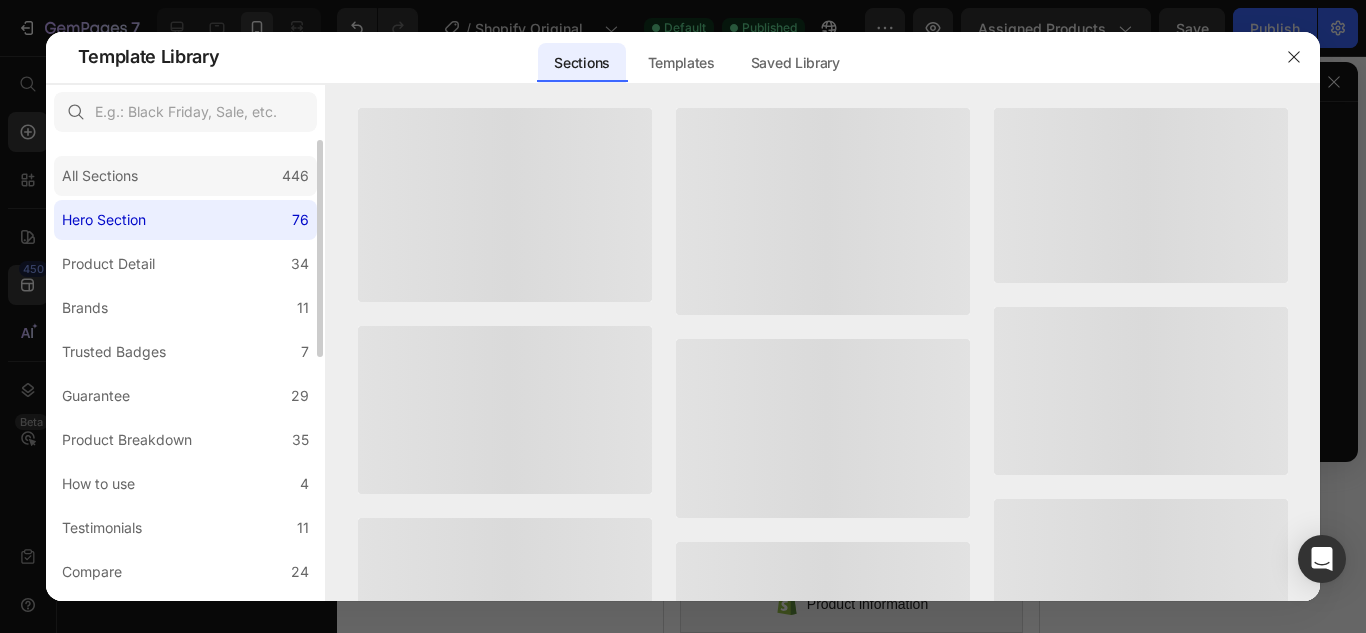 click on "All Sections" at bounding box center [100, 176] 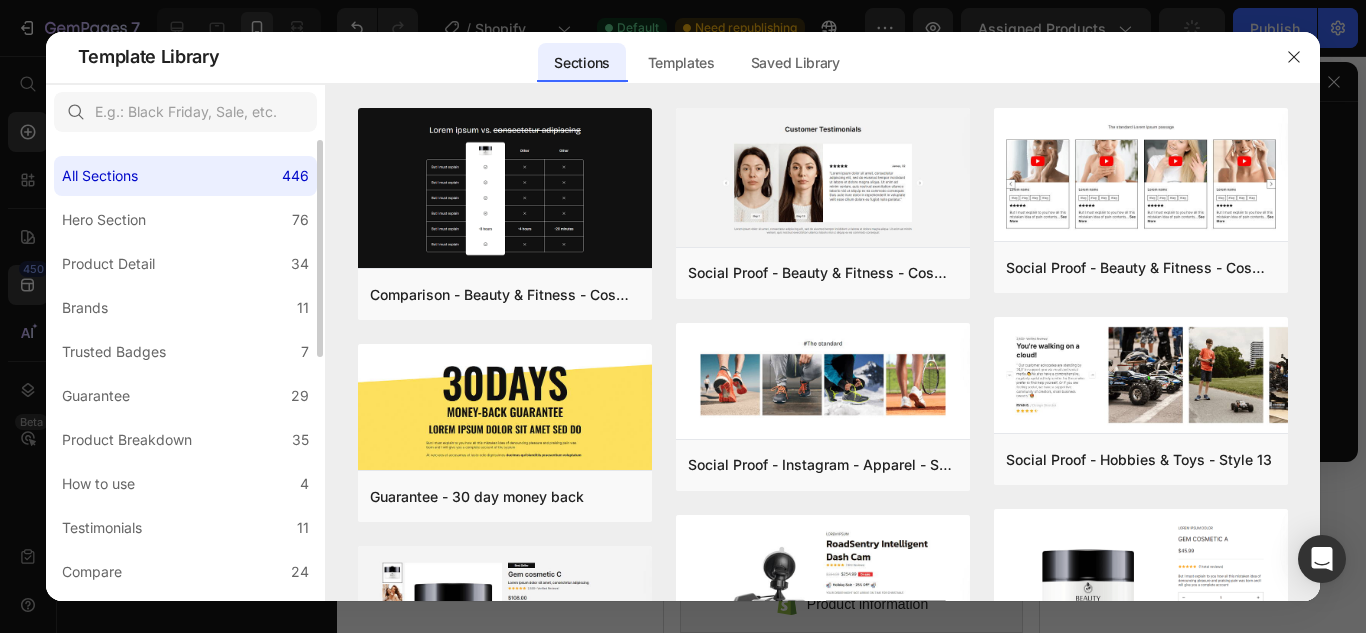 click on "All Sections 446 Hero Section 76 Product Detail 34 Brands 11 Trusted Badges 7 Guarantee 29 Product Breakdown 35 How to use 4 Testimonials 11 Compare 24 Bundle 36 FAQs 14 Social Proof 43 Brand Story 19 Product List 22 Collection 19 Blog List 3 Contact 10 Sticky Add to Cart 11 Custom Footer 15 Mobile Focused 27 Announcement Bar 7" at bounding box center [185, 630] 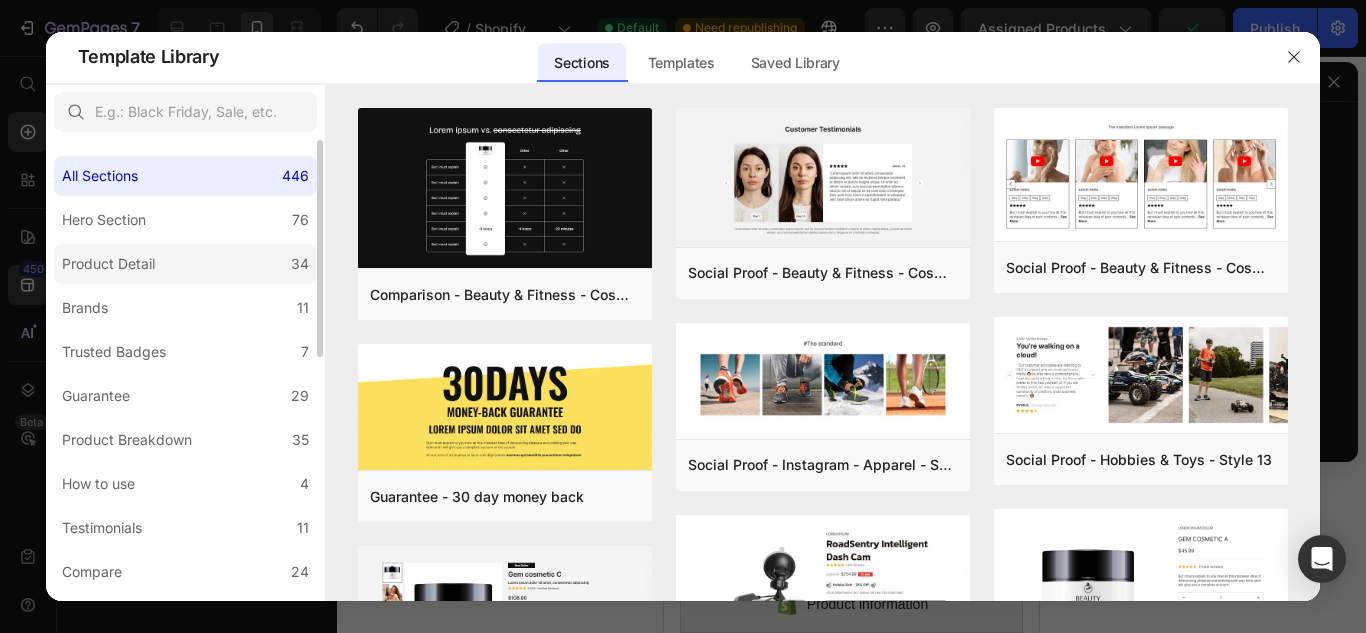click on "Product Detail" at bounding box center [108, 264] 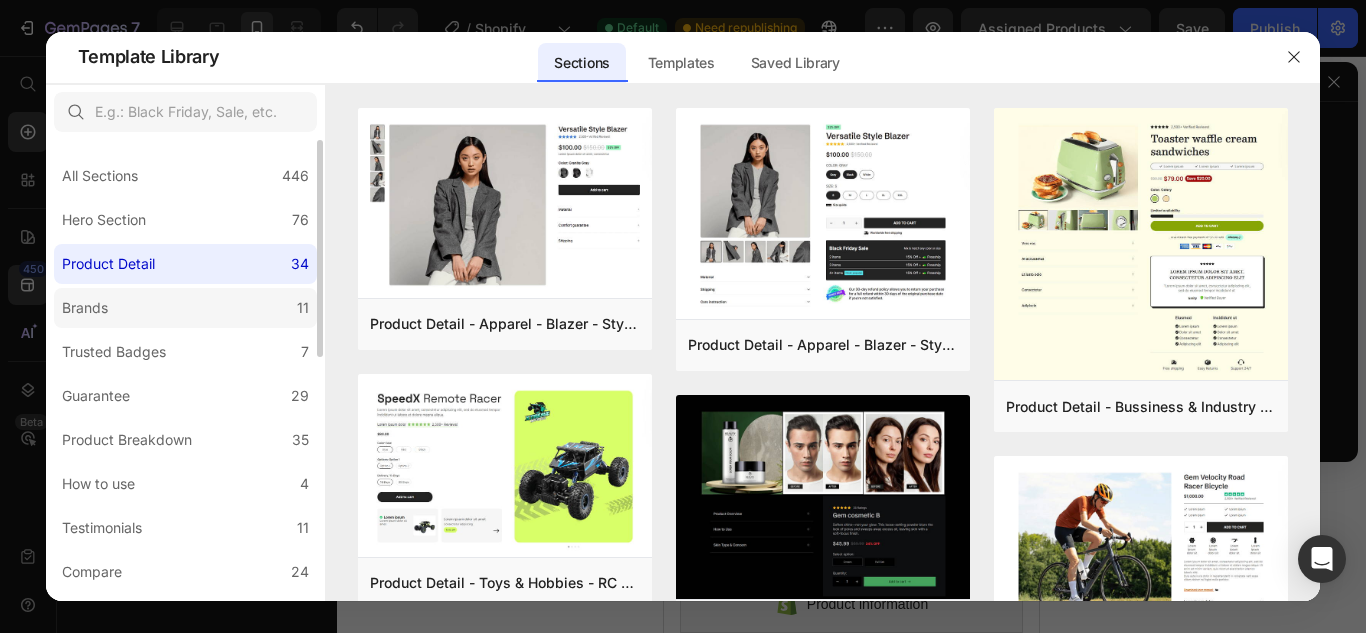 click on "Brands" at bounding box center (85, 308) 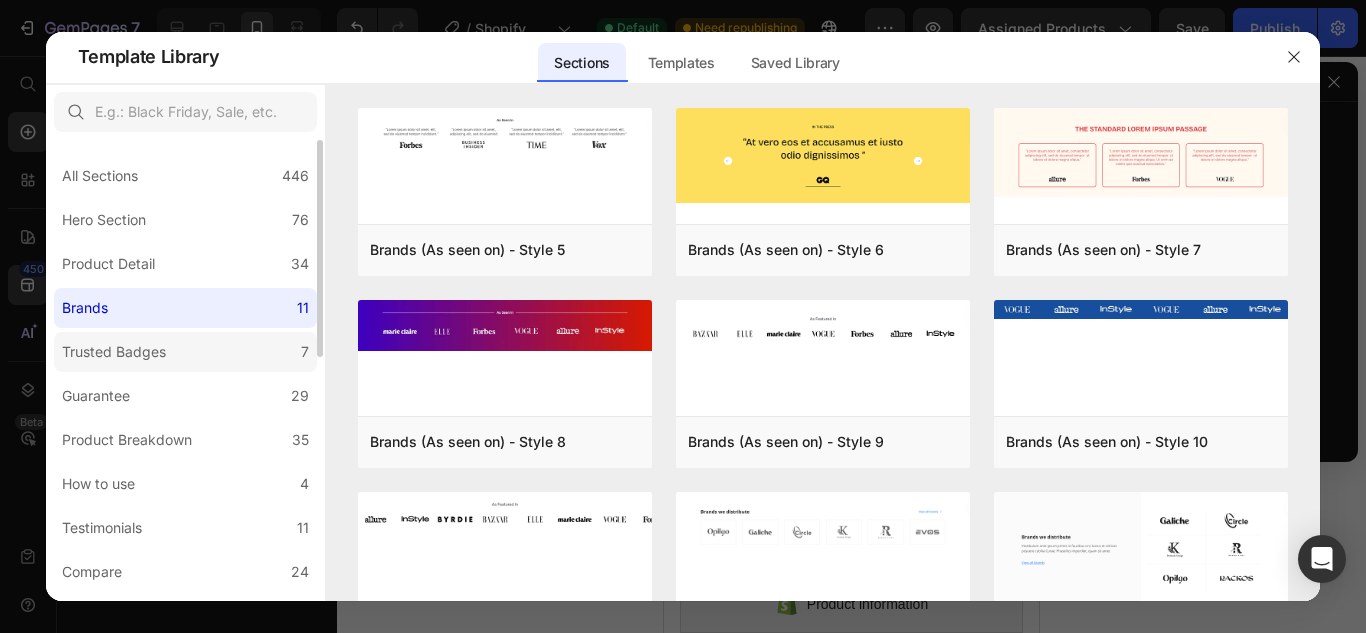 click on "Trusted Badges" at bounding box center (114, 352) 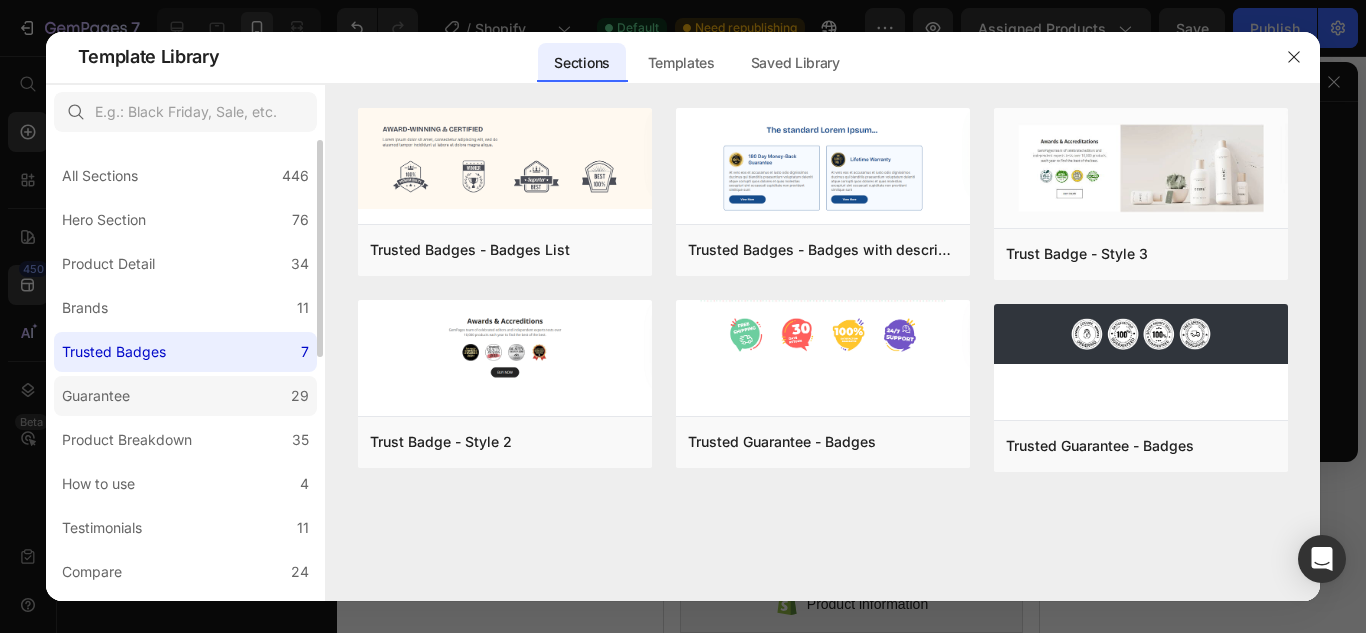 click on "Guarantee" at bounding box center [96, 396] 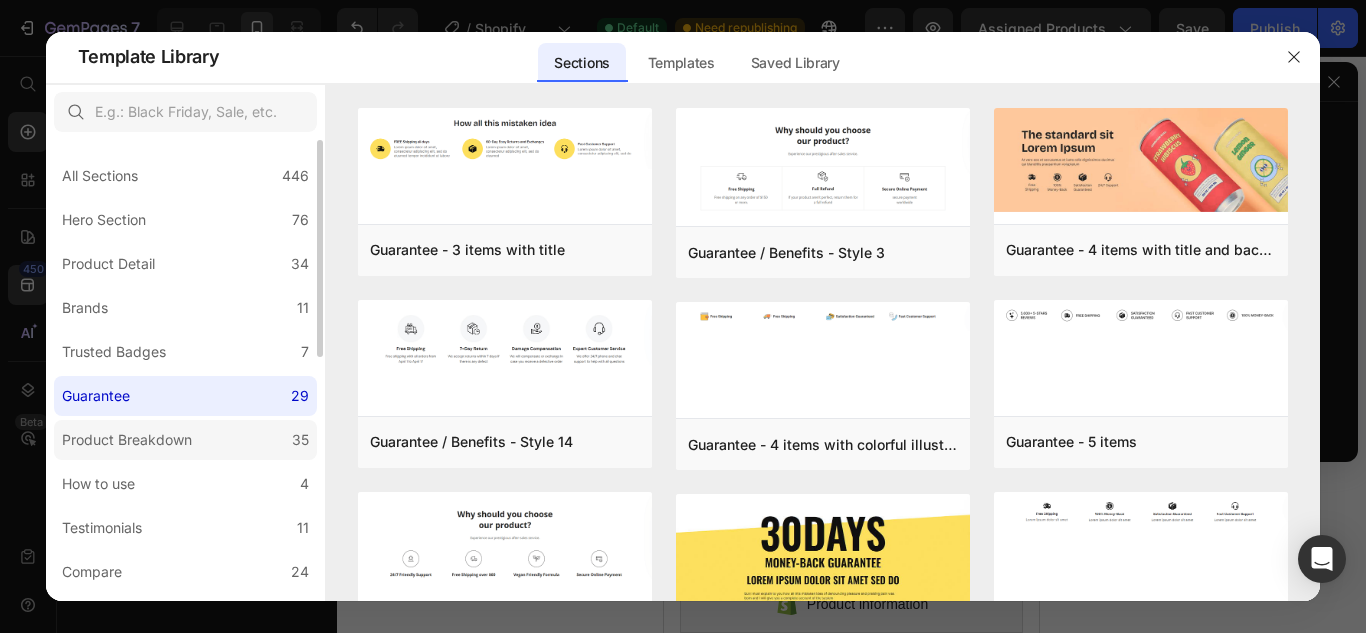 click on "Product Breakdown" at bounding box center (127, 440) 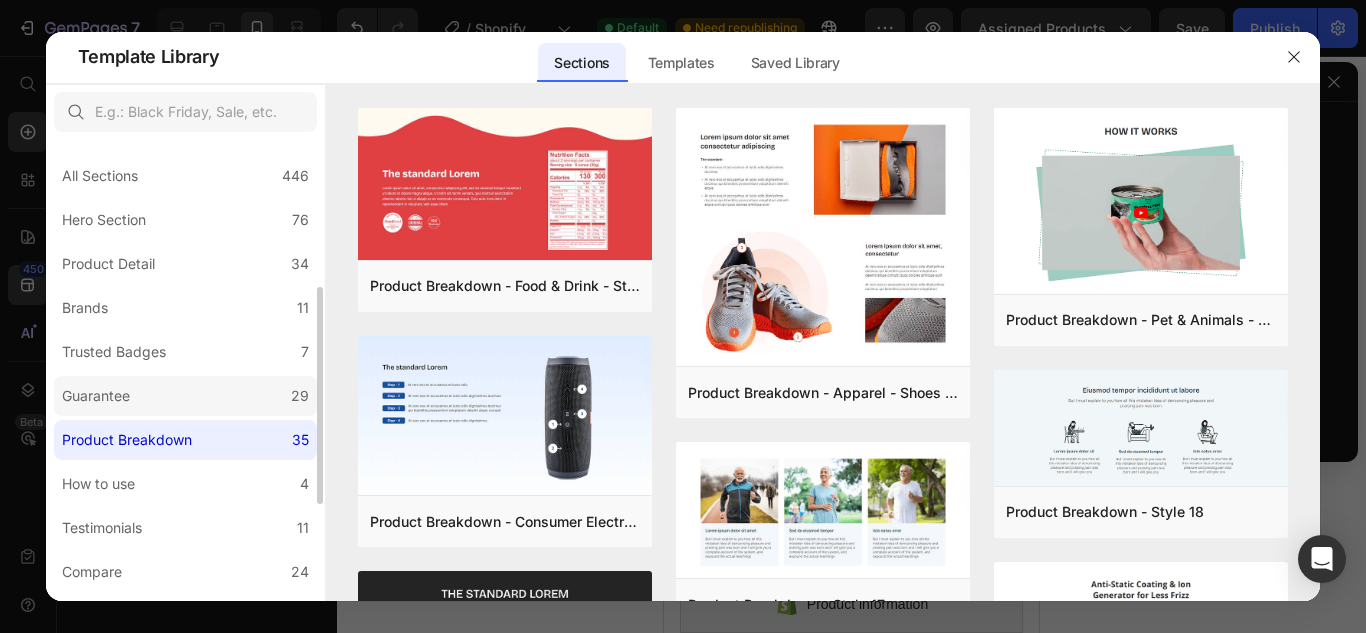 scroll, scrollTop: 300, scrollLeft: 0, axis: vertical 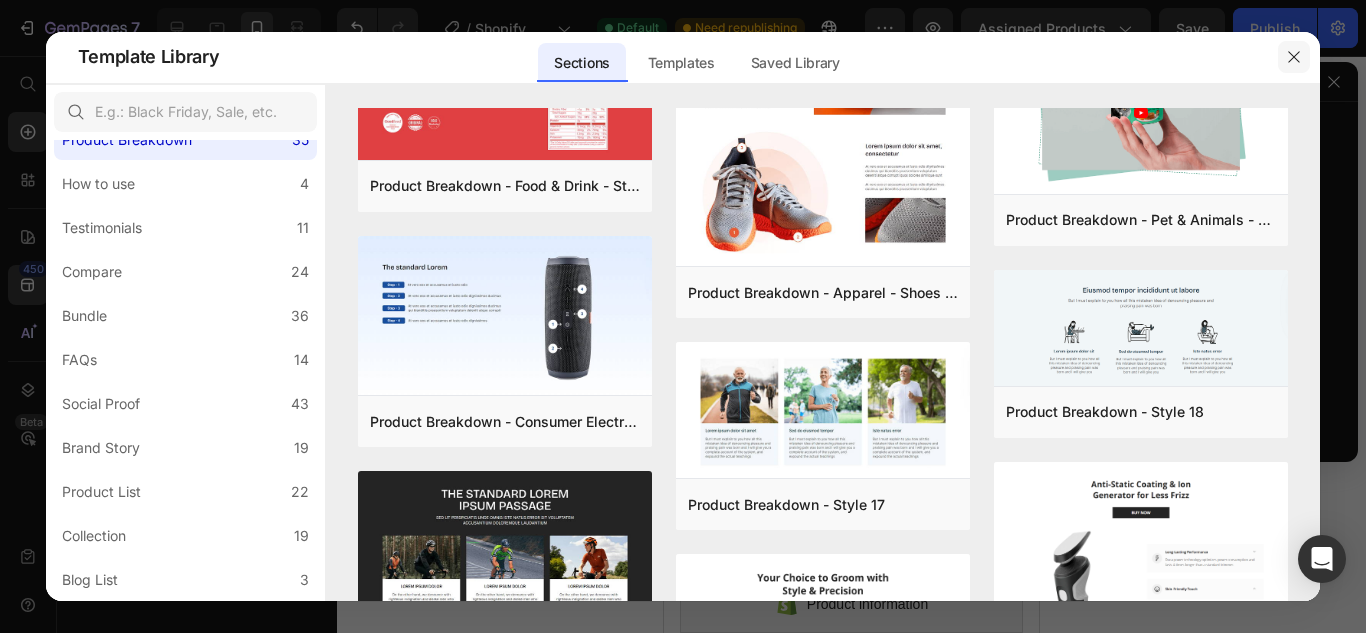 click 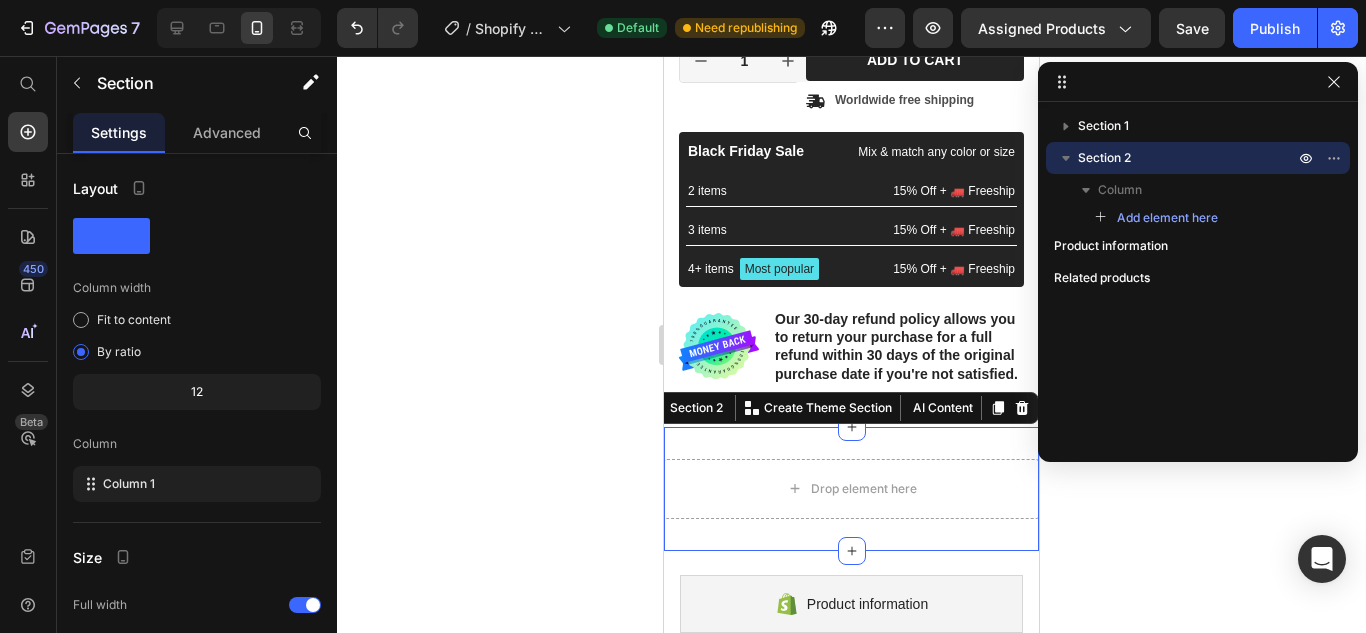 click on "Drop element here Section 2   You can create reusable sections Create Theme Section AI Content Write with GemAI What would you like to describe here? Tone and Voice Persuasive Product Show more Generate" at bounding box center (851, 489) 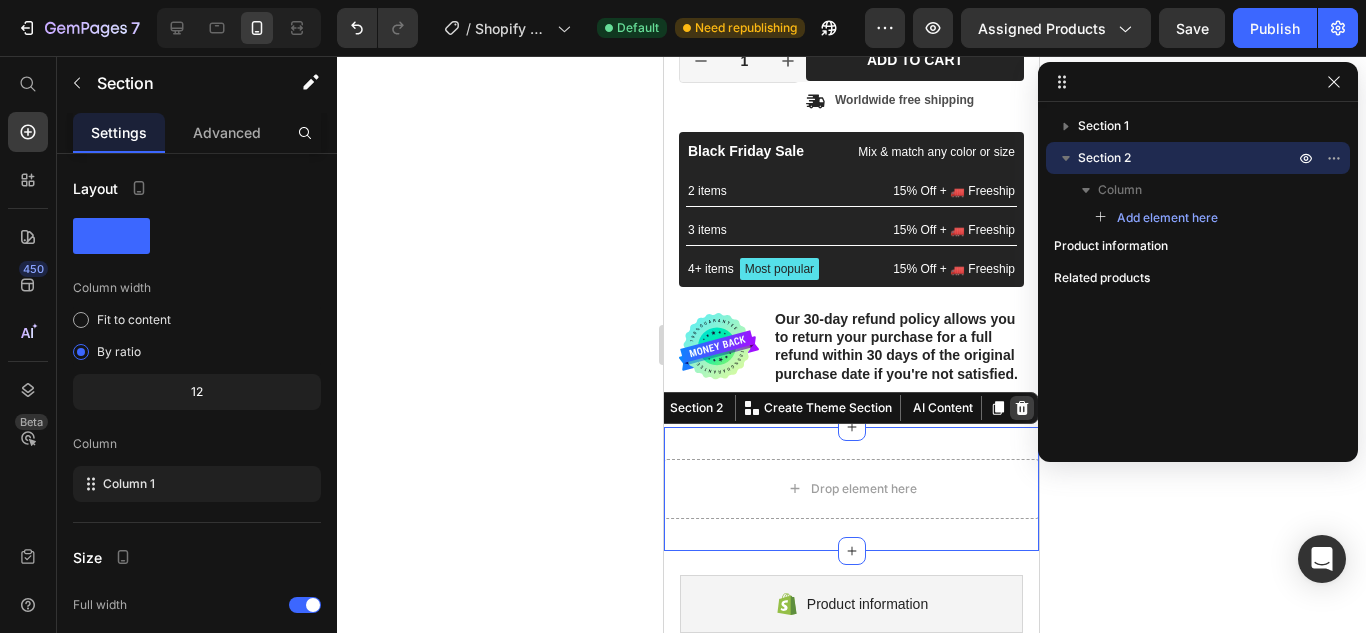 click 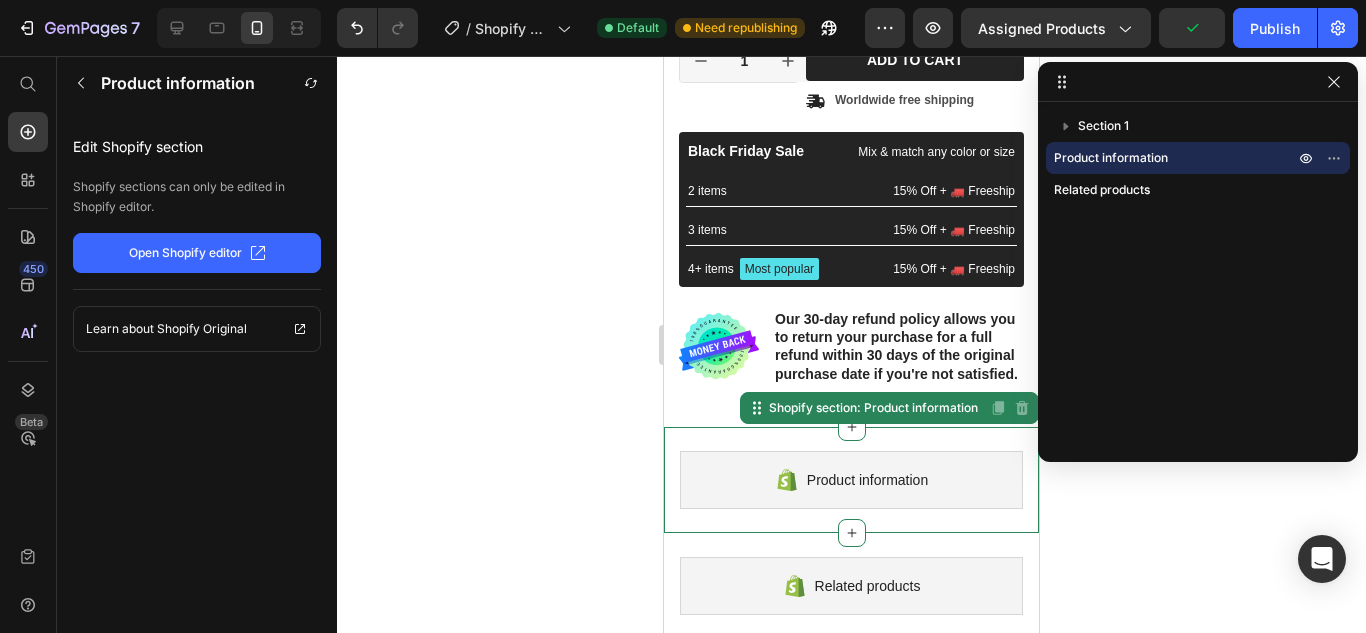 click on "Product information" at bounding box center [851, 480] 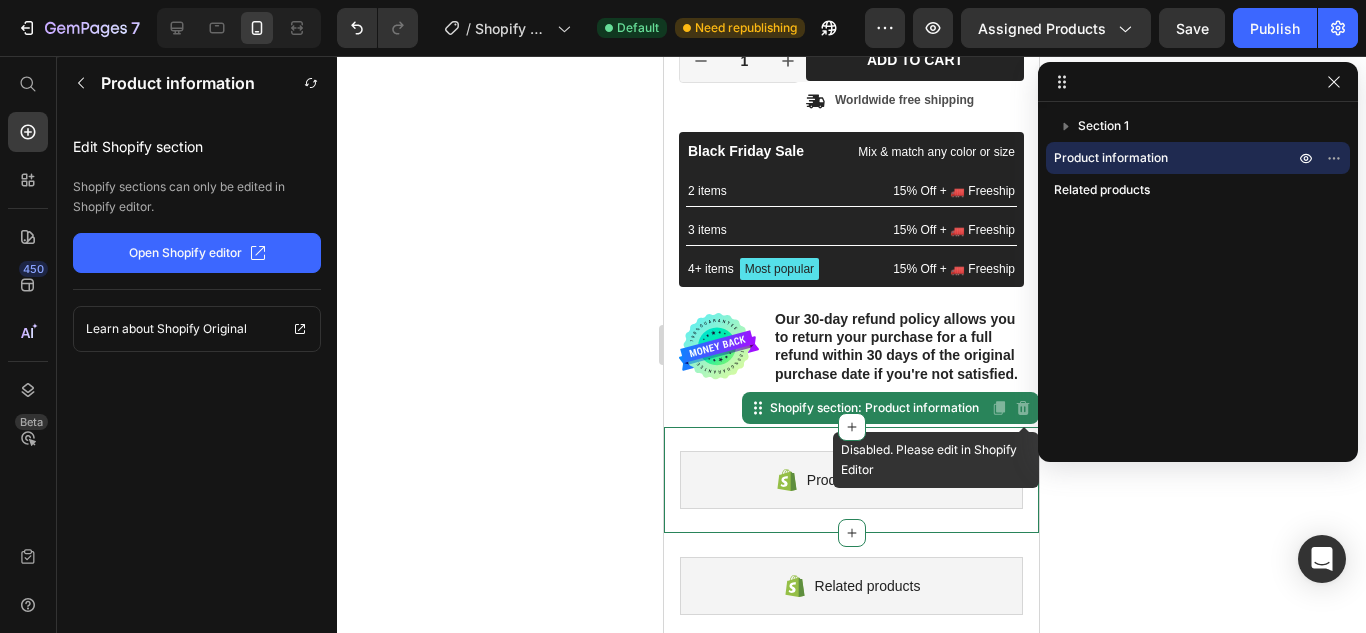 click 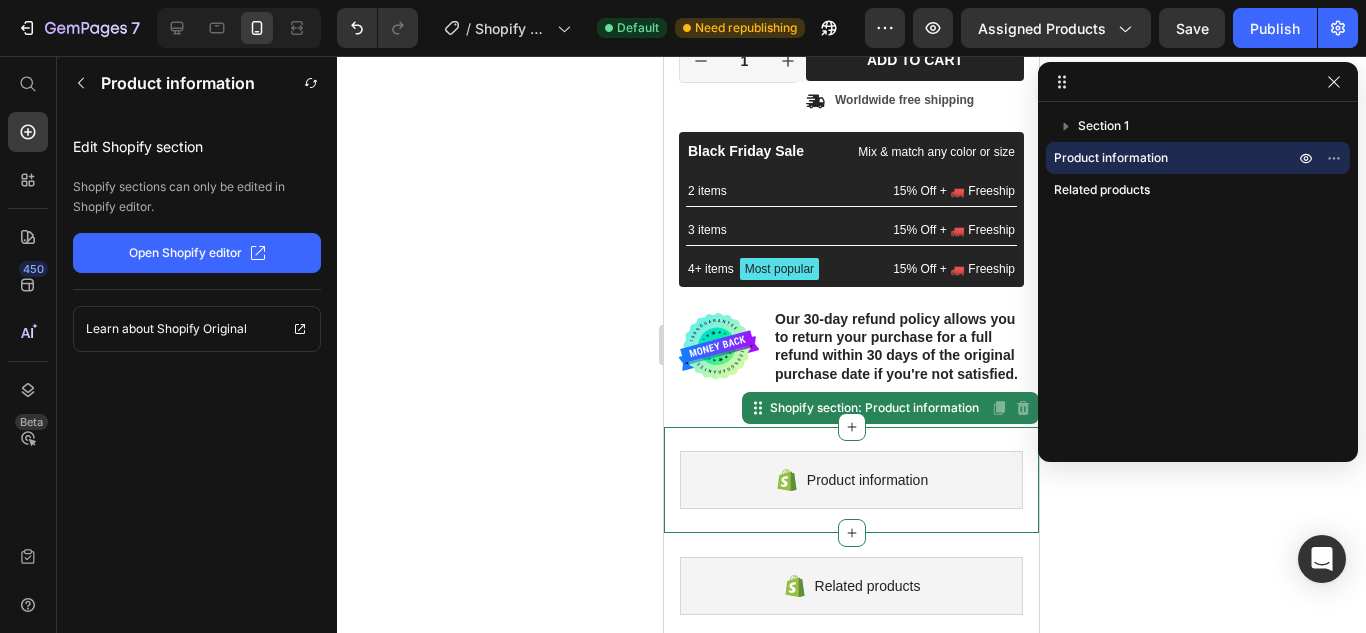 click 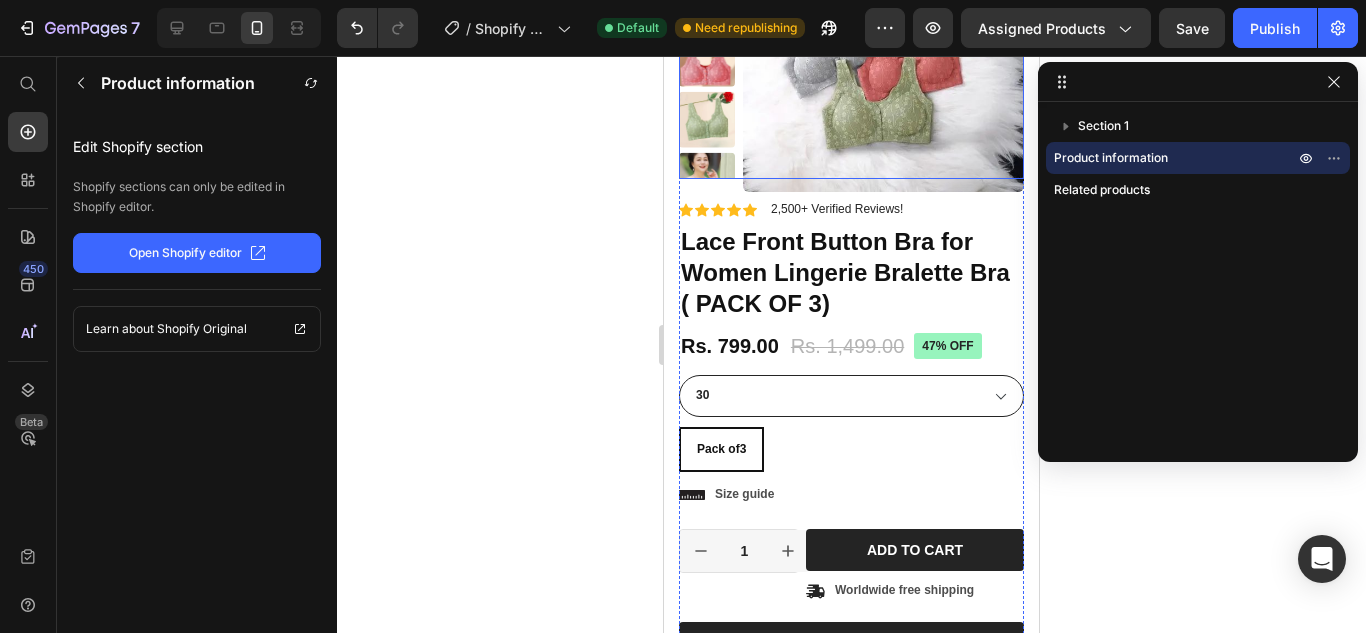 scroll, scrollTop: 0, scrollLeft: 0, axis: both 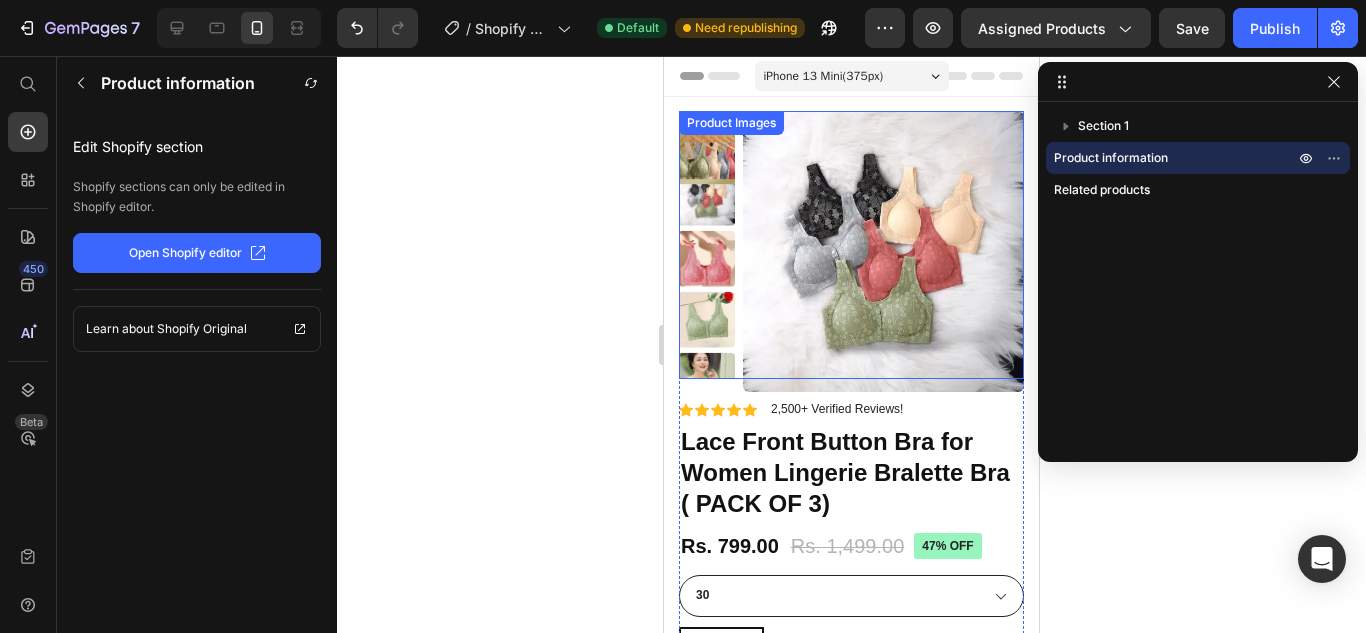 click at bounding box center (883, 251) 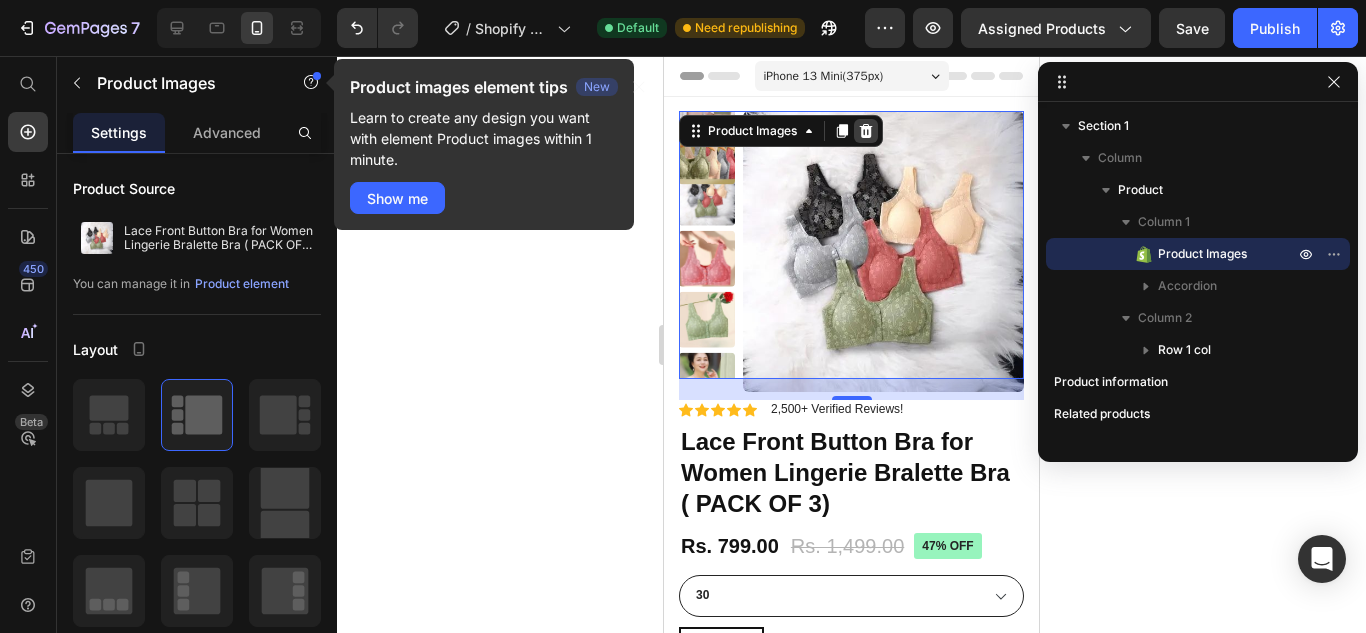 click 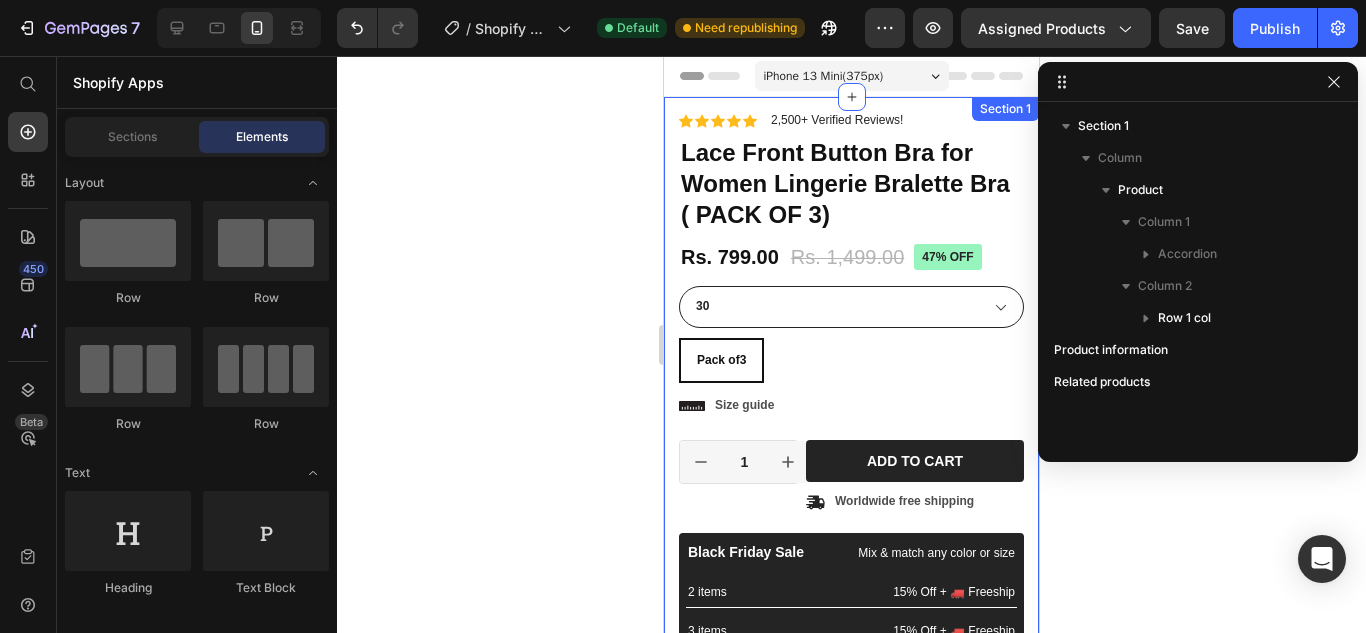 click on "Size: 30 30 30 30 32 32 32 34 34 34 36 36 36 38 38 38 40 40 40 42 42 42 44 44 44 46 46 46 48 48 48 50 50 50 Style: Pack of3 Pack of3 Pack of3 Pack of3 Product Variants & Swatches 30 32 34 36 38 40 42 44 46 48 50 Pack of3 Pack of3 Pack of3 Product Variants & Swatches
Icon Size guide Text Block Row 1 Product Quantity Row Add to cart Add to Cart
Icon Worldwide free shipping Text Block Row Row Black Friday Sale Text Block Mix & match any color or size Text Block Row 2 items Text Block 15% Off + 🚛 Freeship Text Block Row 3 items Text Block 15% Off + 🚛 Freeship Text Block Row 4+ items" at bounding box center [851, 462] 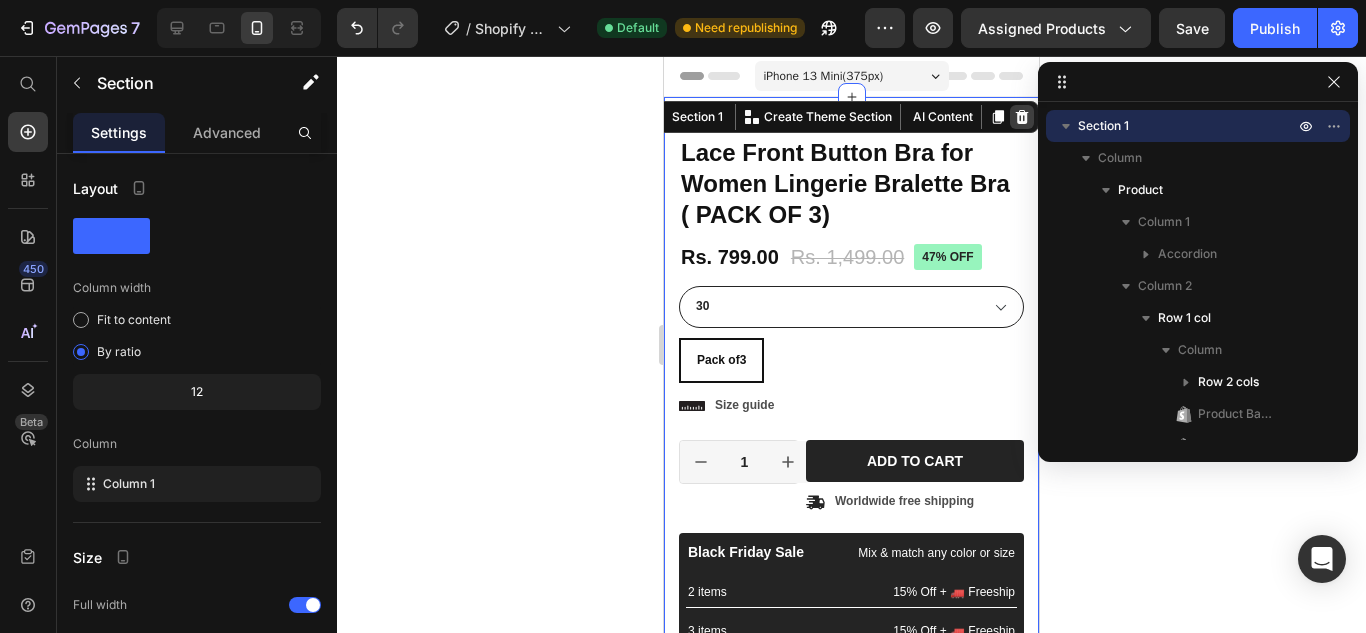 click 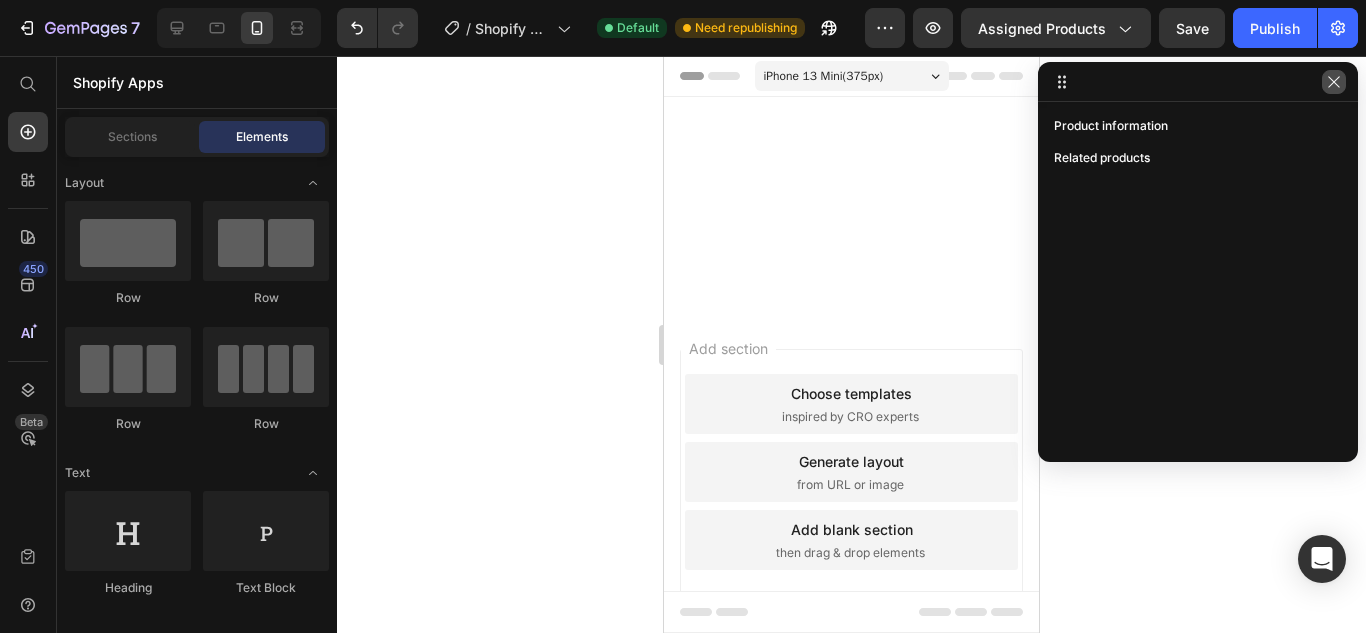 click 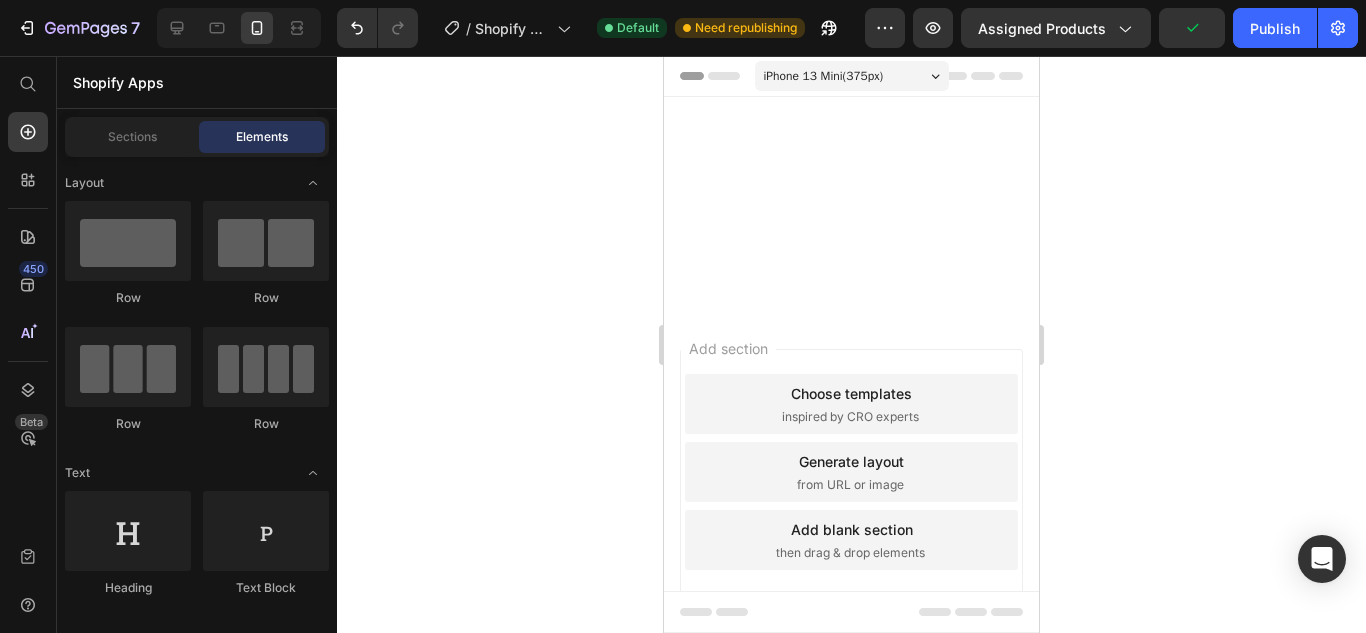 click on "Choose templates inspired by CRO experts" at bounding box center (851, 404) 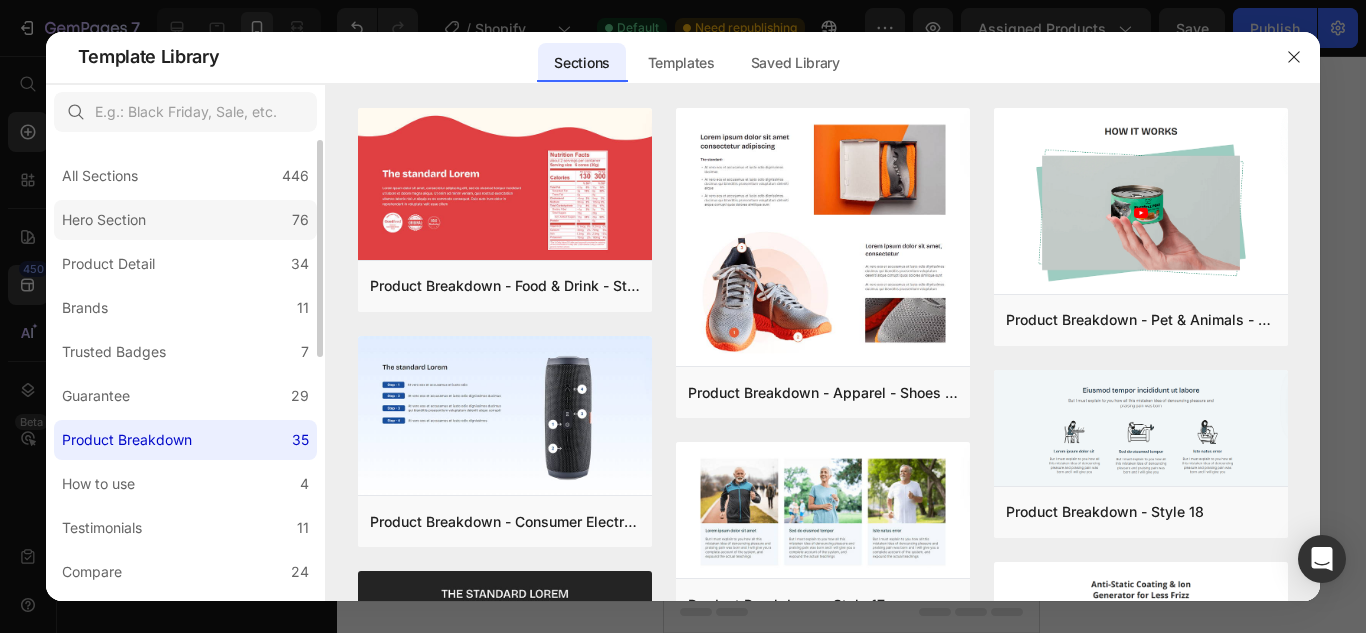 click on "Hero Section 76" 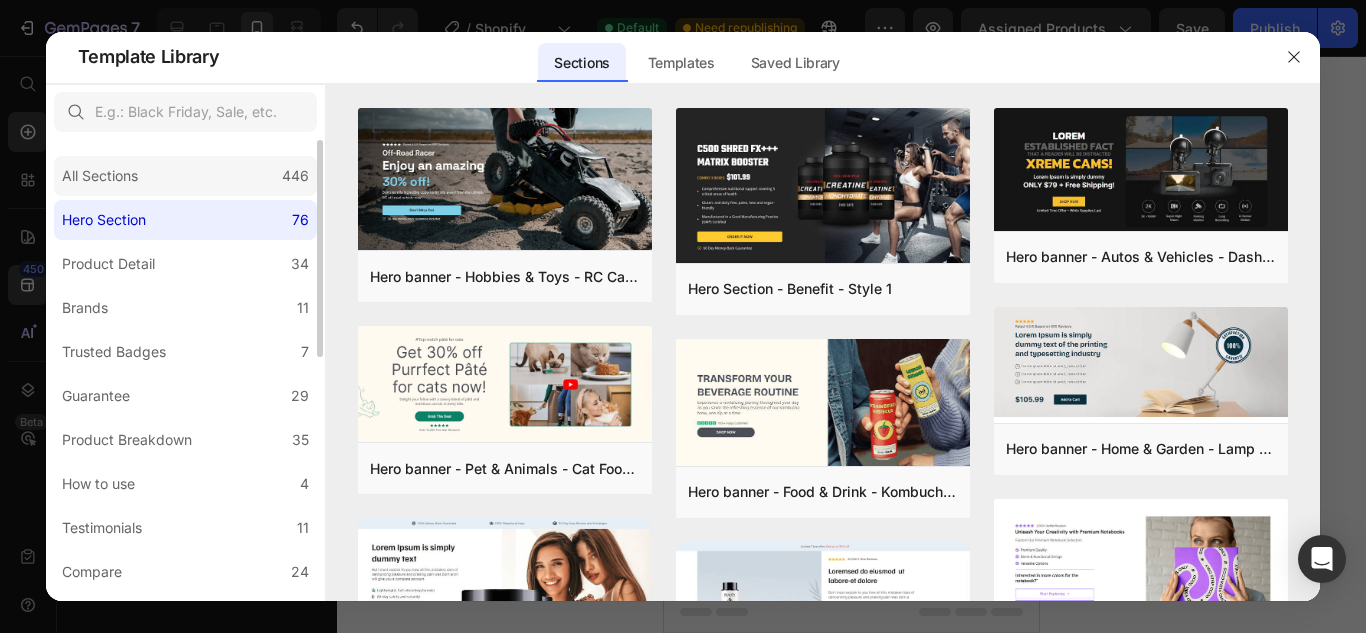 click on "All Sections 446" 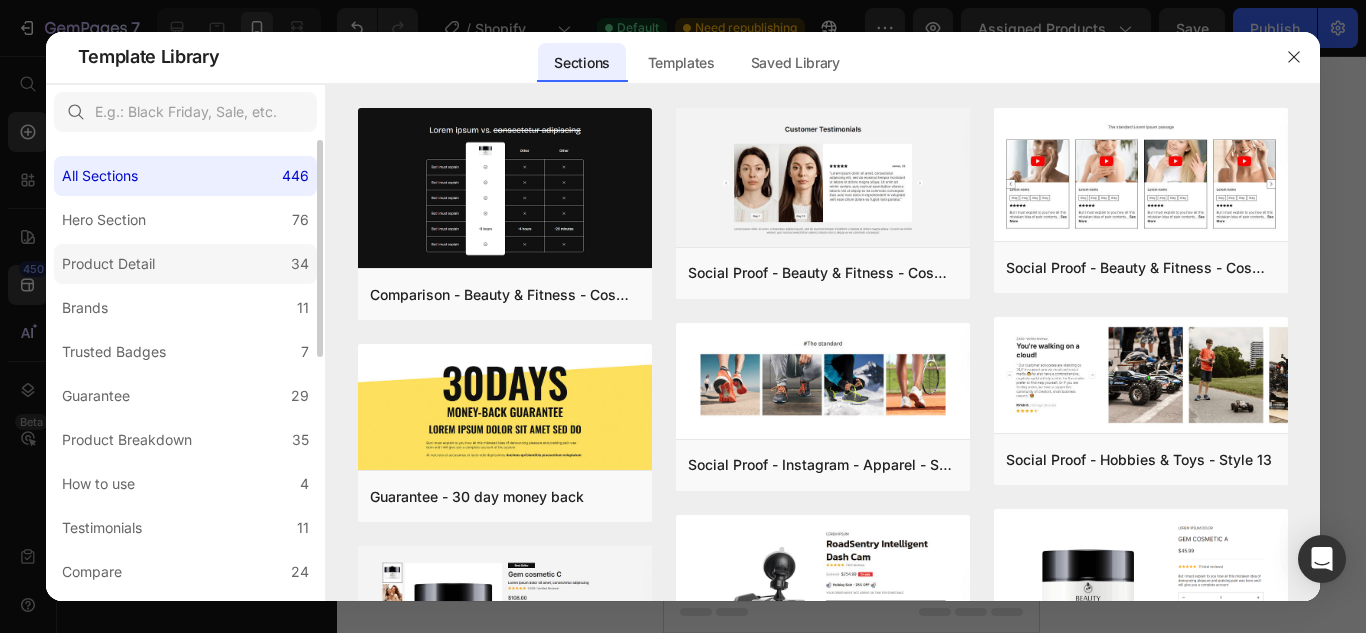 click on "Product Detail" at bounding box center (112, 264) 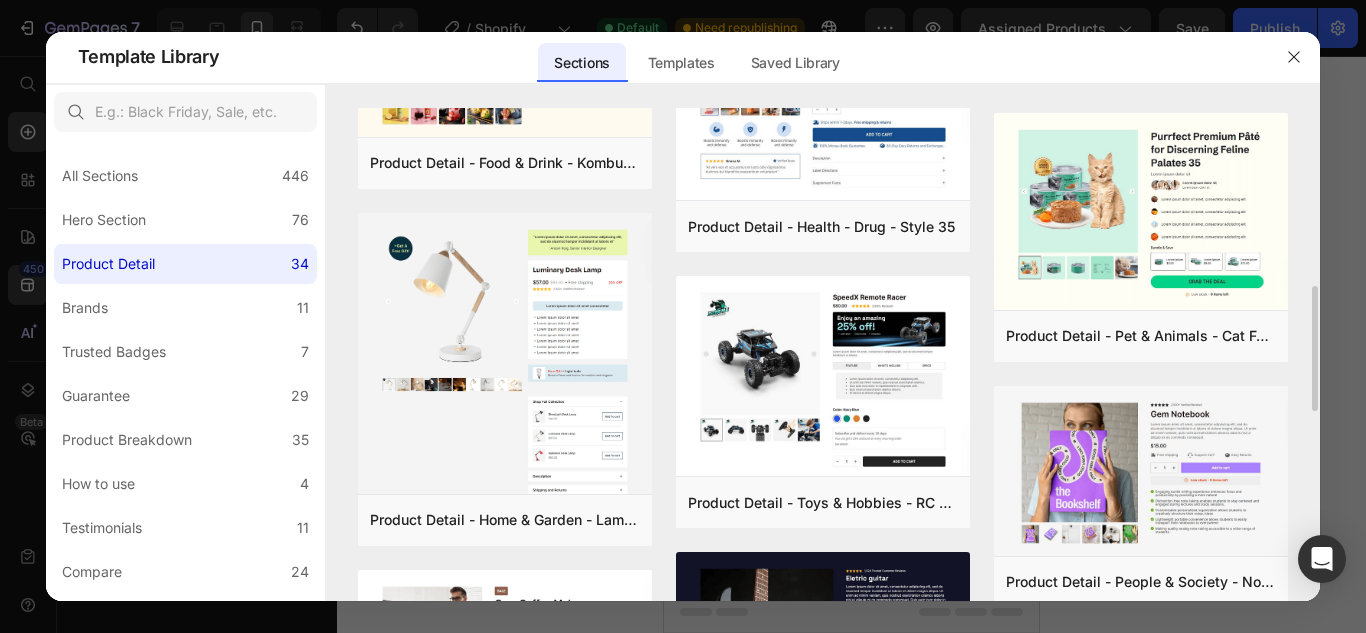 scroll, scrollTop: 500, scrollLeft: 0, axis: vertical 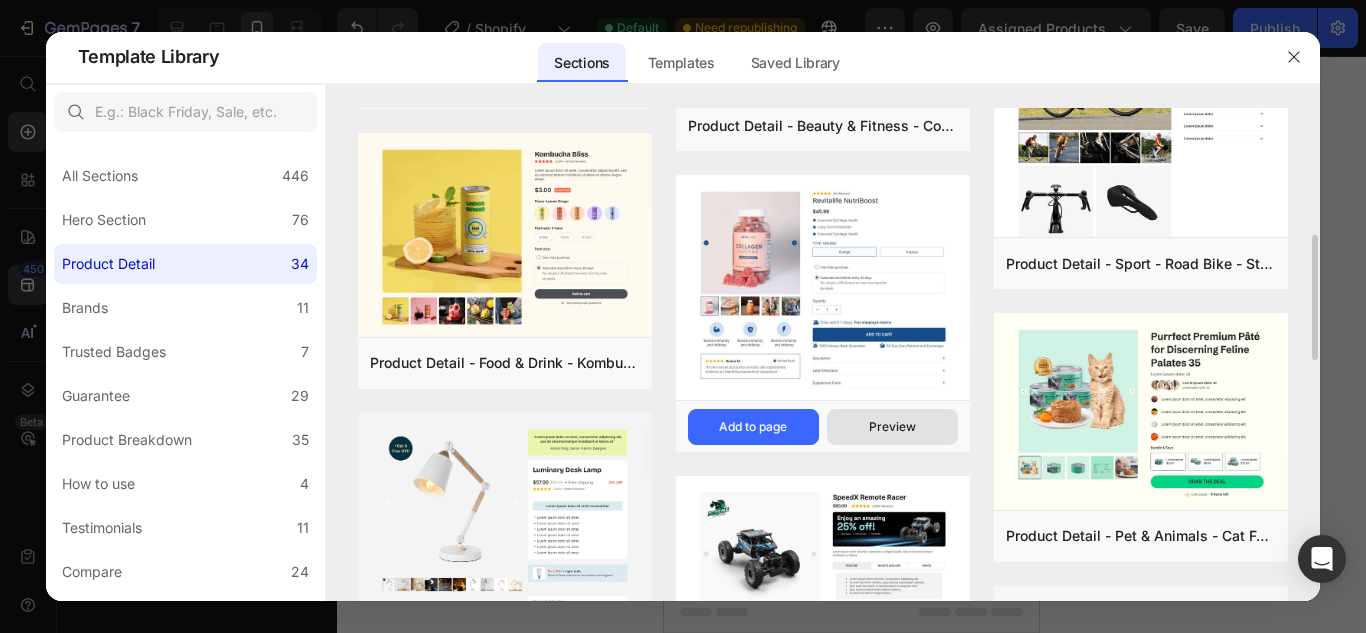 click on "Preview" at bounding box center [892, 427] 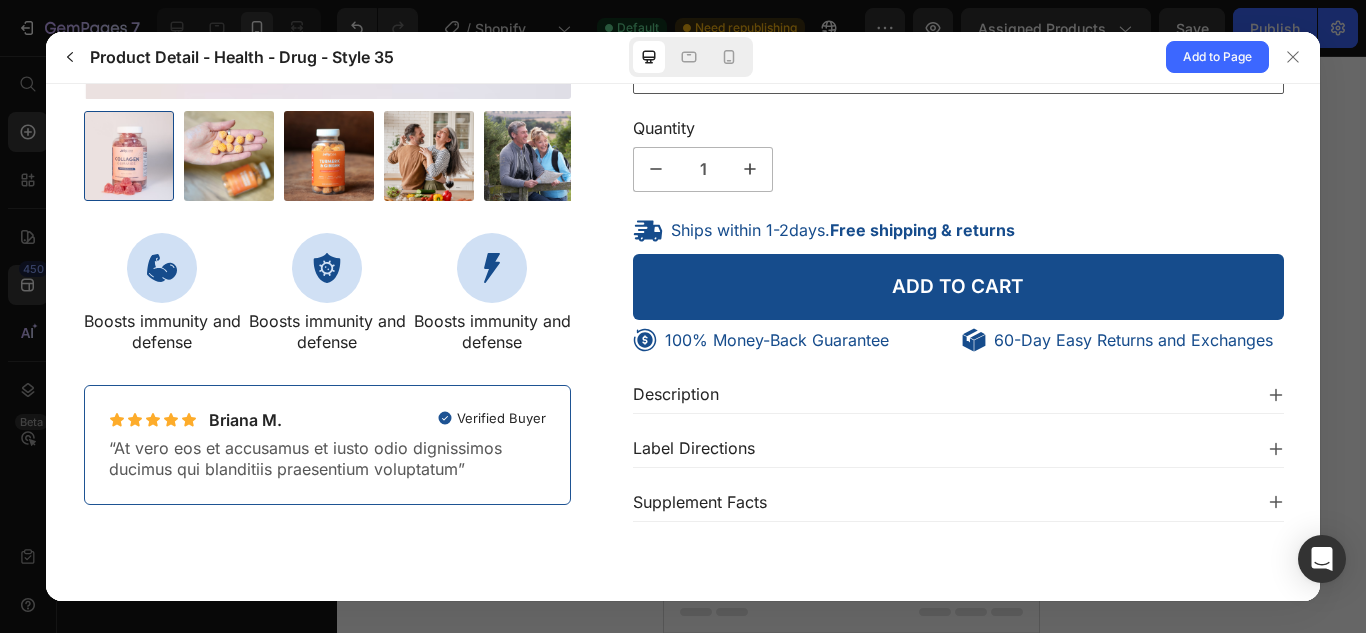 scroll, scrollTop: 181, scrollLeft: 0, axis: vertical 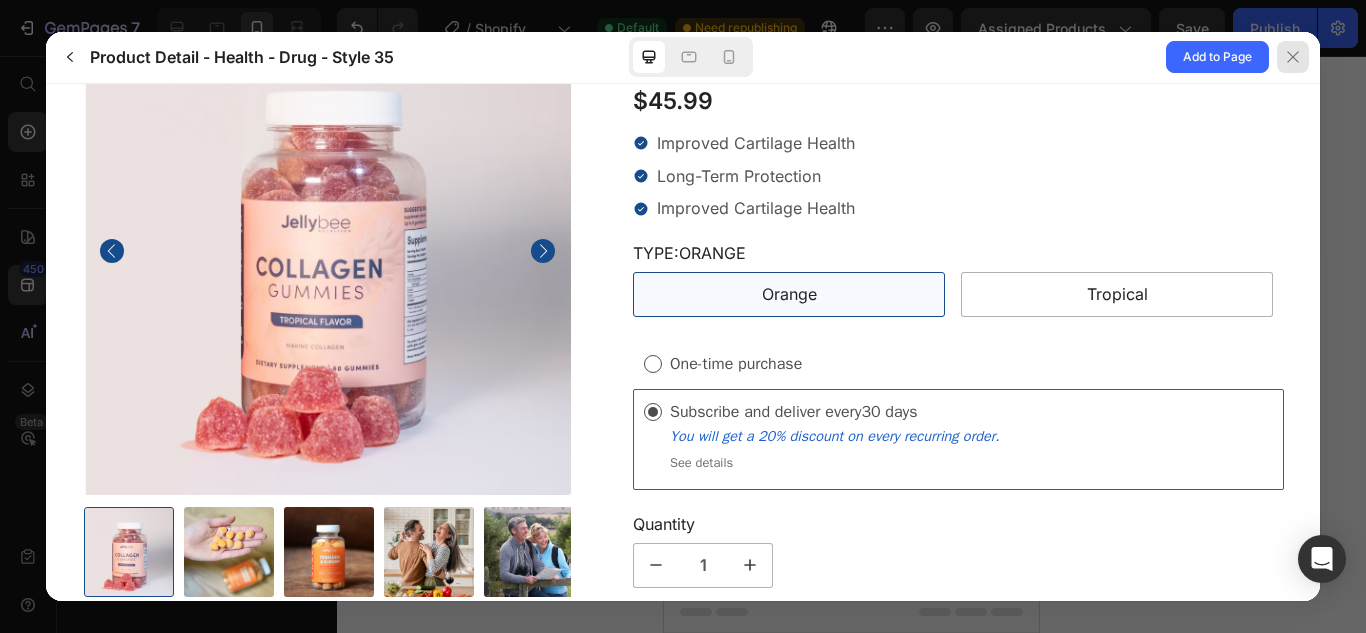 click 